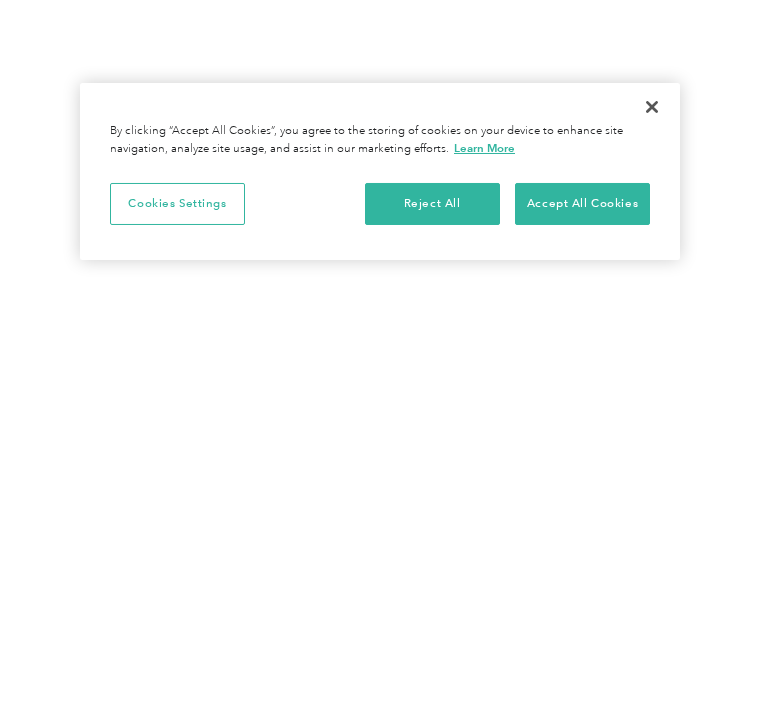 scroll, scrollTop: 0, scrollLeft: 0, axis: both 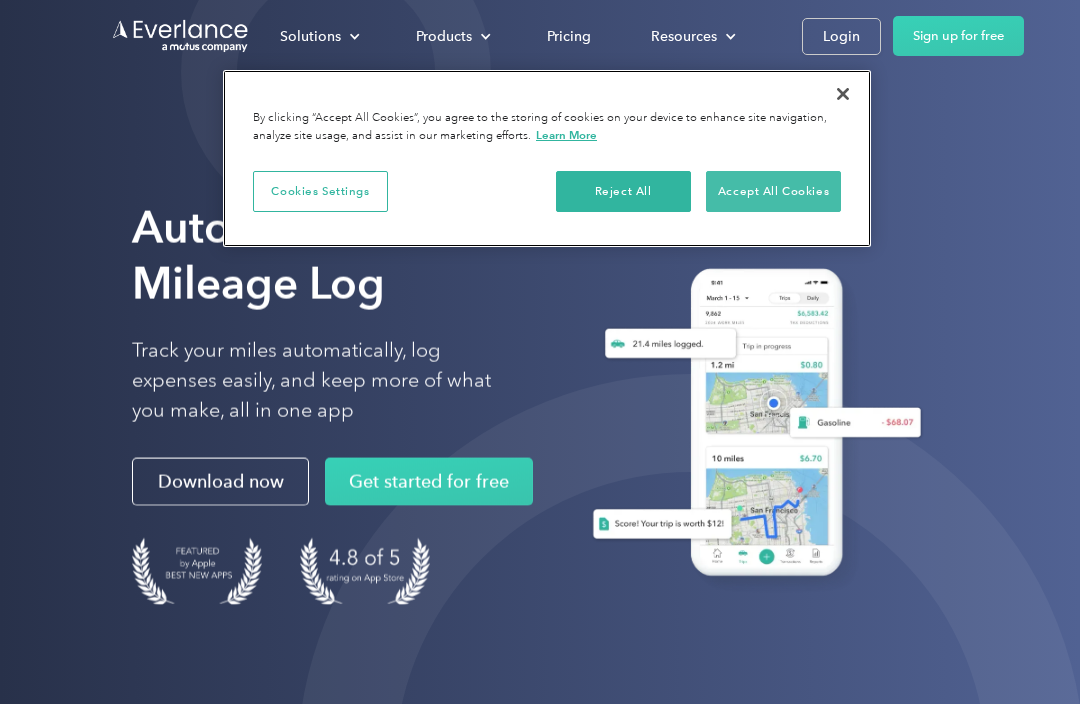 click on "Accept All Cookies" at bounding box center (773, 192) 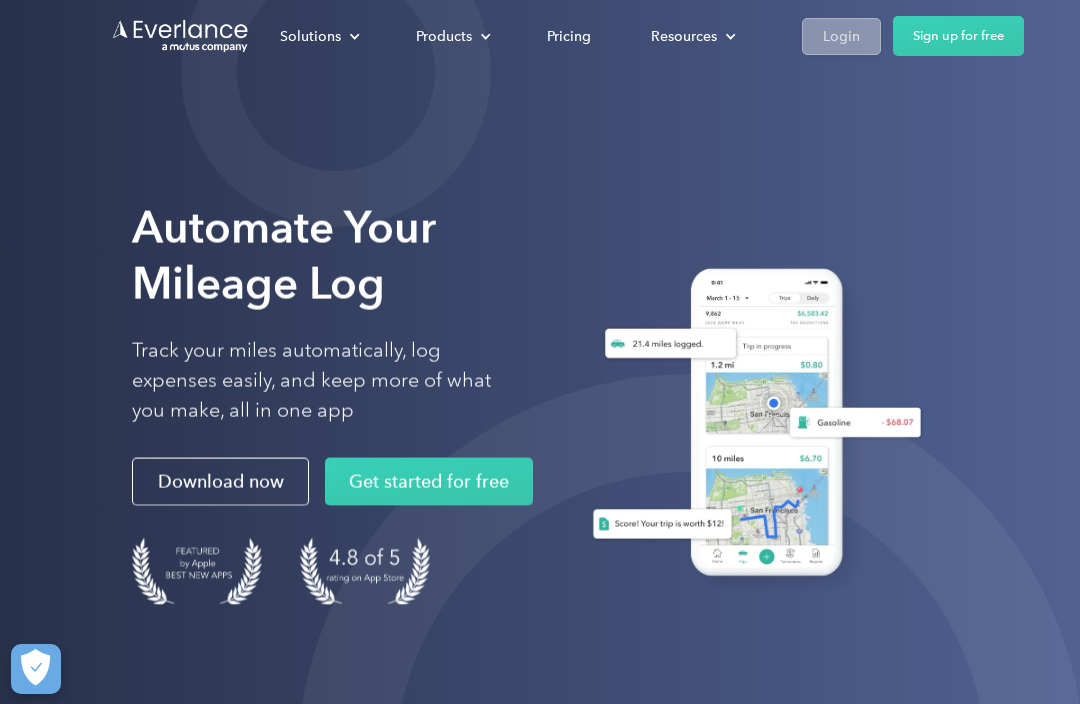 click on "Login" at bounding box center (841, 36) 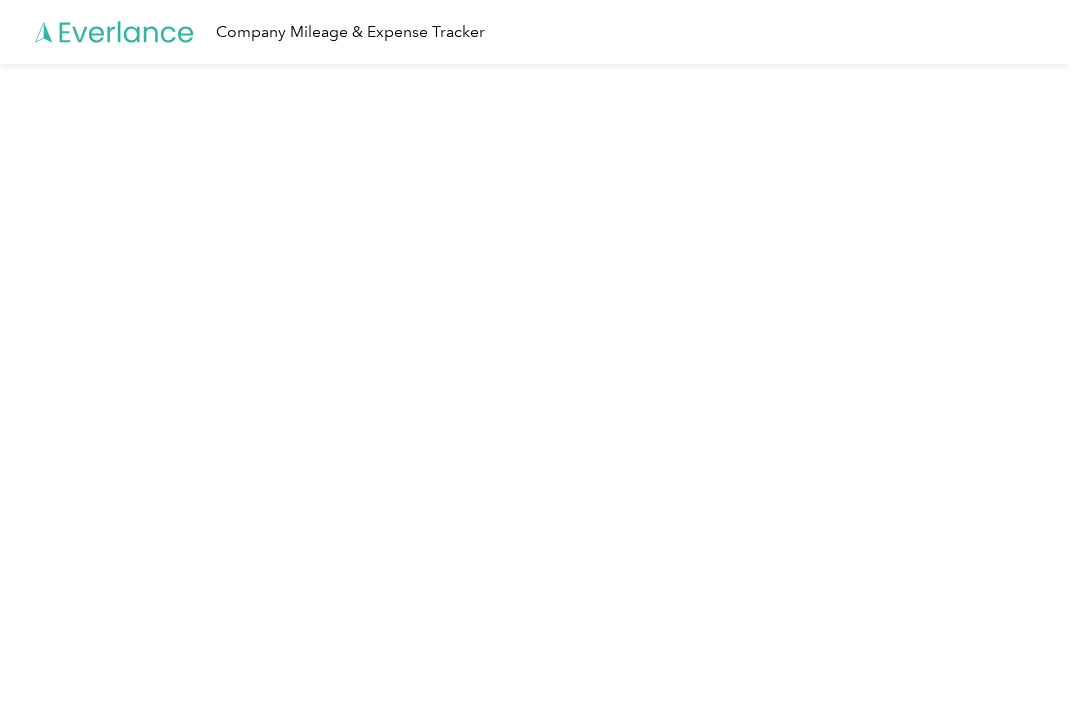 scroll, scrollTop: 0, scrollLeft: 0, axis: both 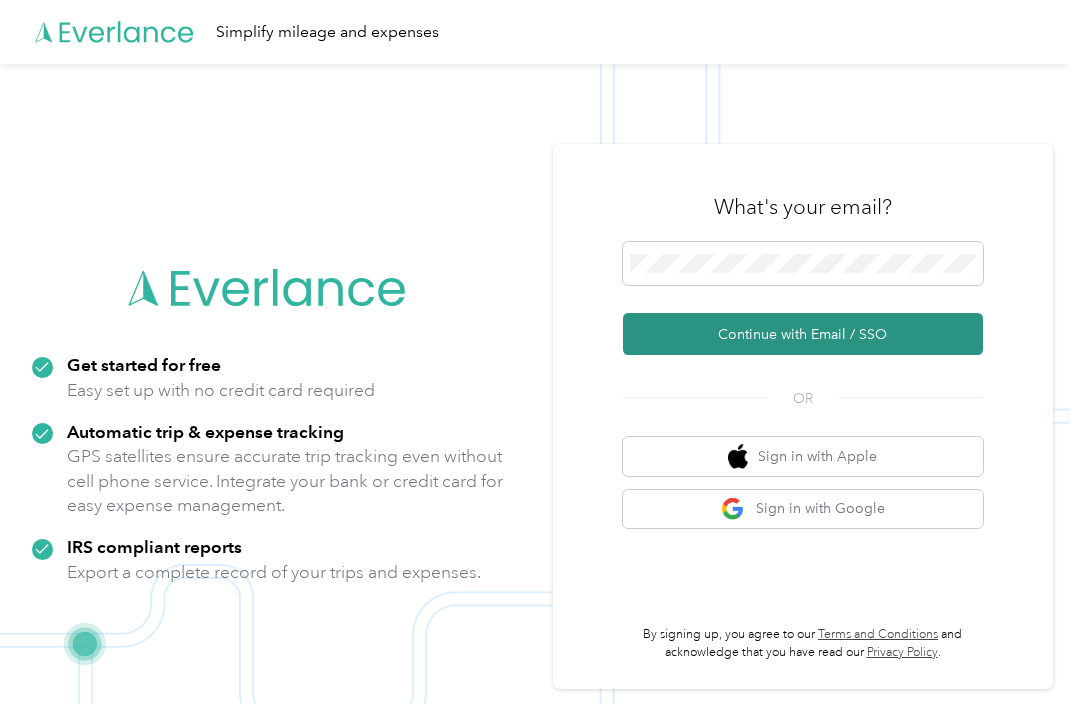 click on "Continue with Email / SSO" at bounding box center [803, 334] 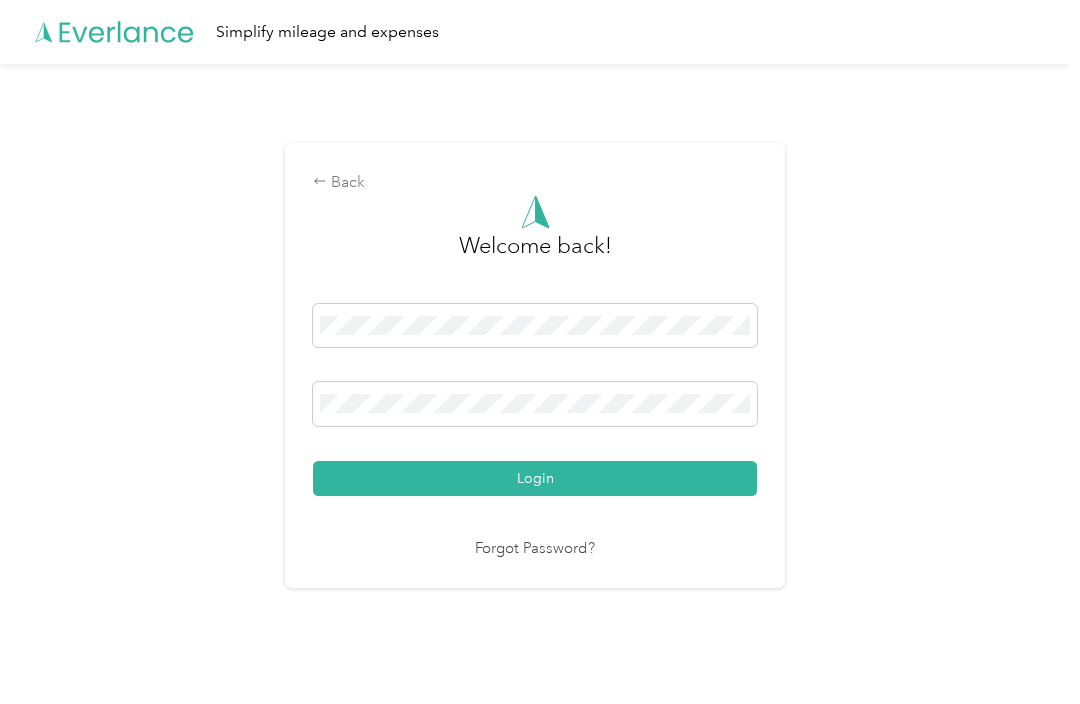 click on "Login" at bounding box center (535, 478) 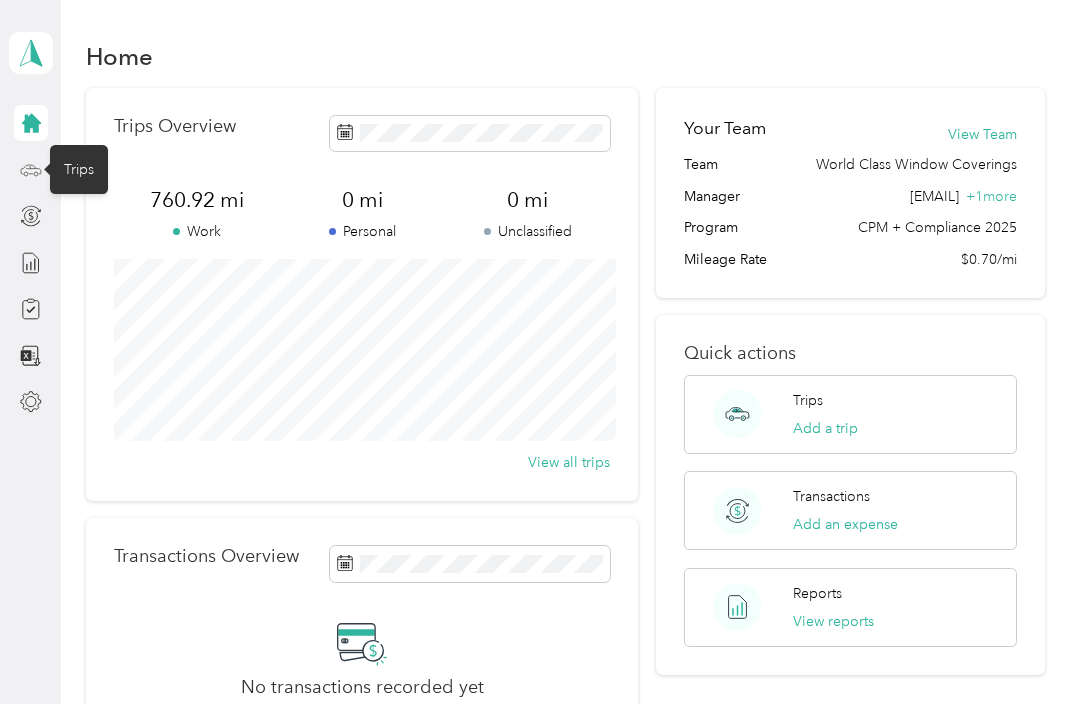 click 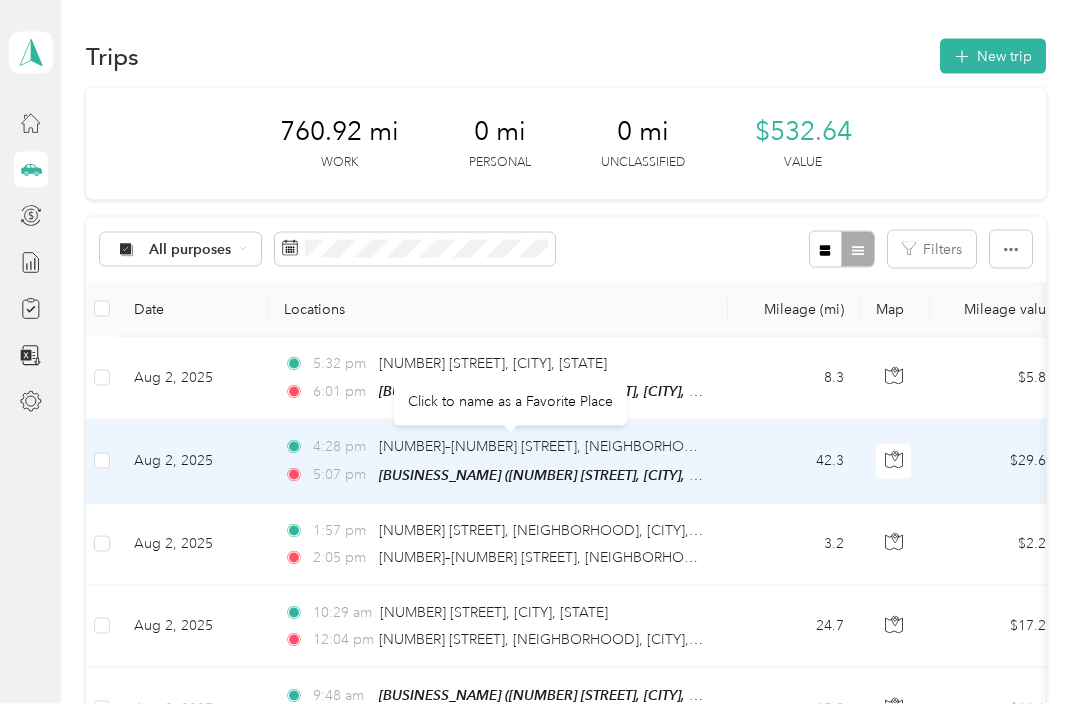 scroll, scrollTop: 0, scrollLeft: 0, axis: both 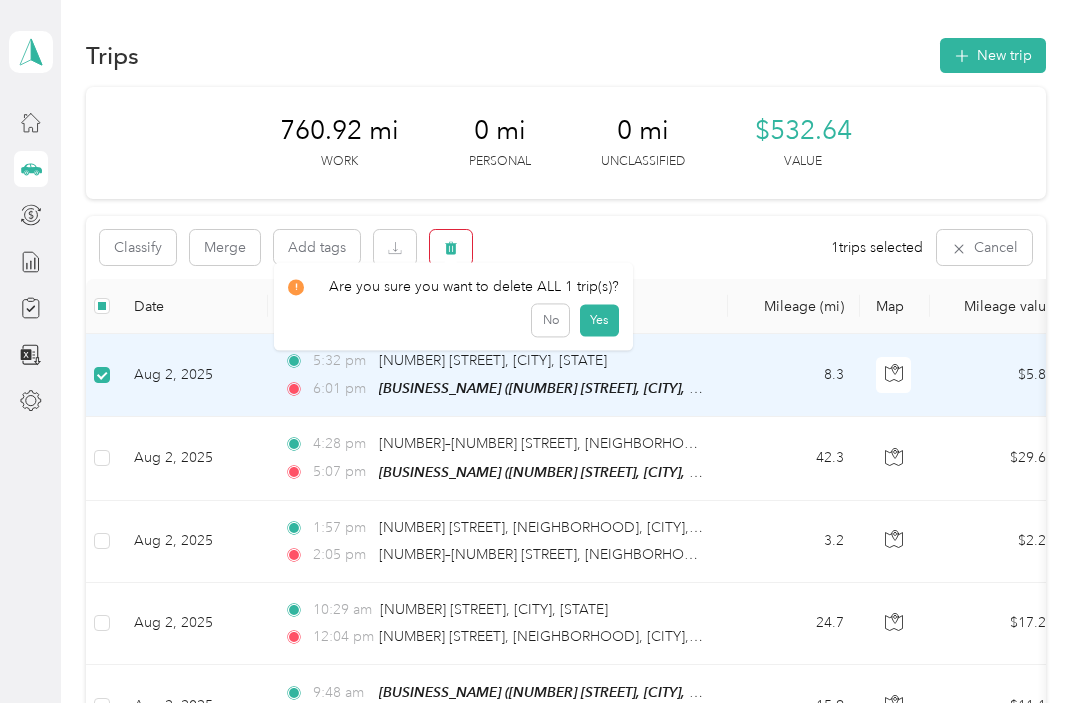 click 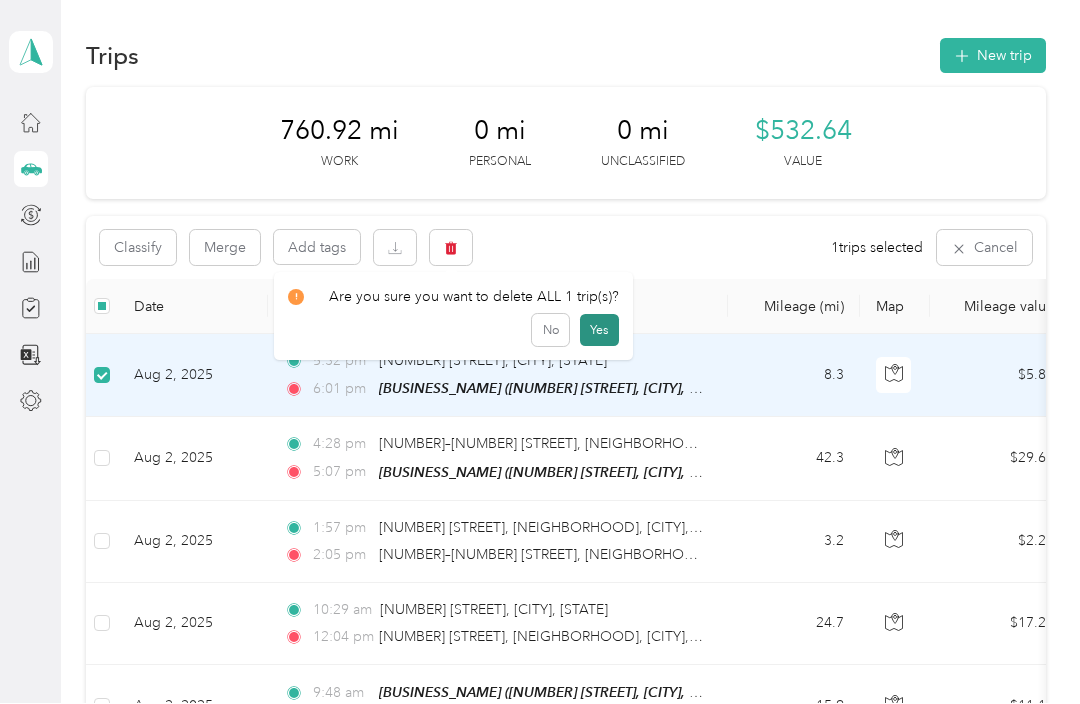 click on "Yes" at bounding box center [599, 331] 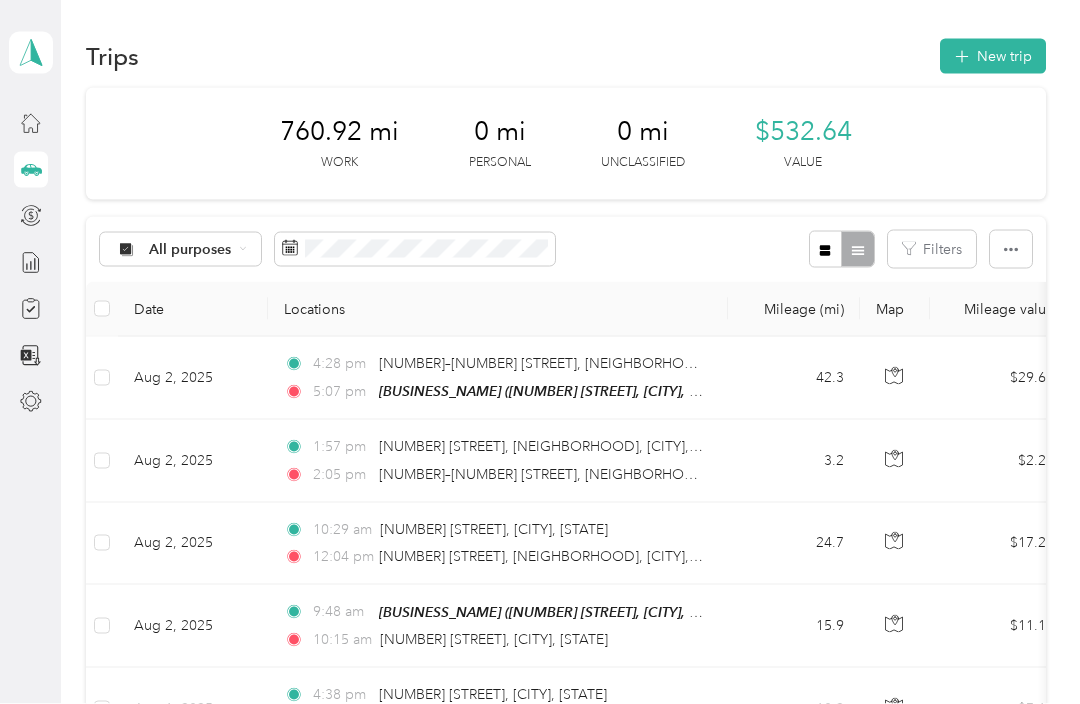scroll, scrollTop: 0, scrollLeft: 0, axis: both 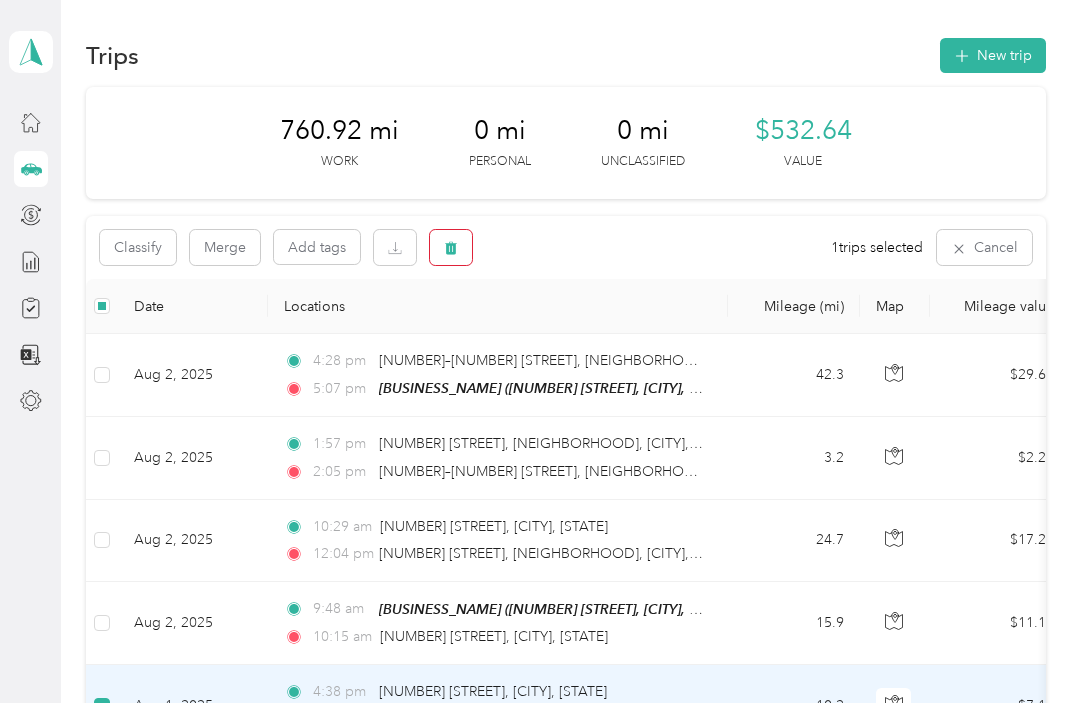 click 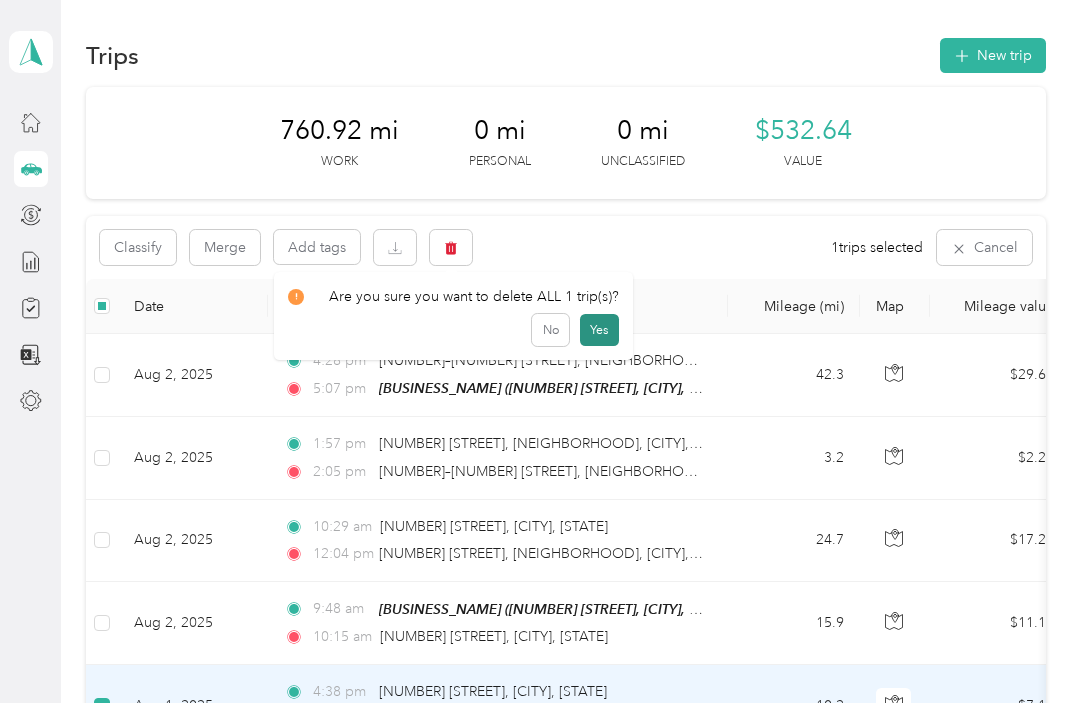 click on "Yes" at bounding box center [599, 331] 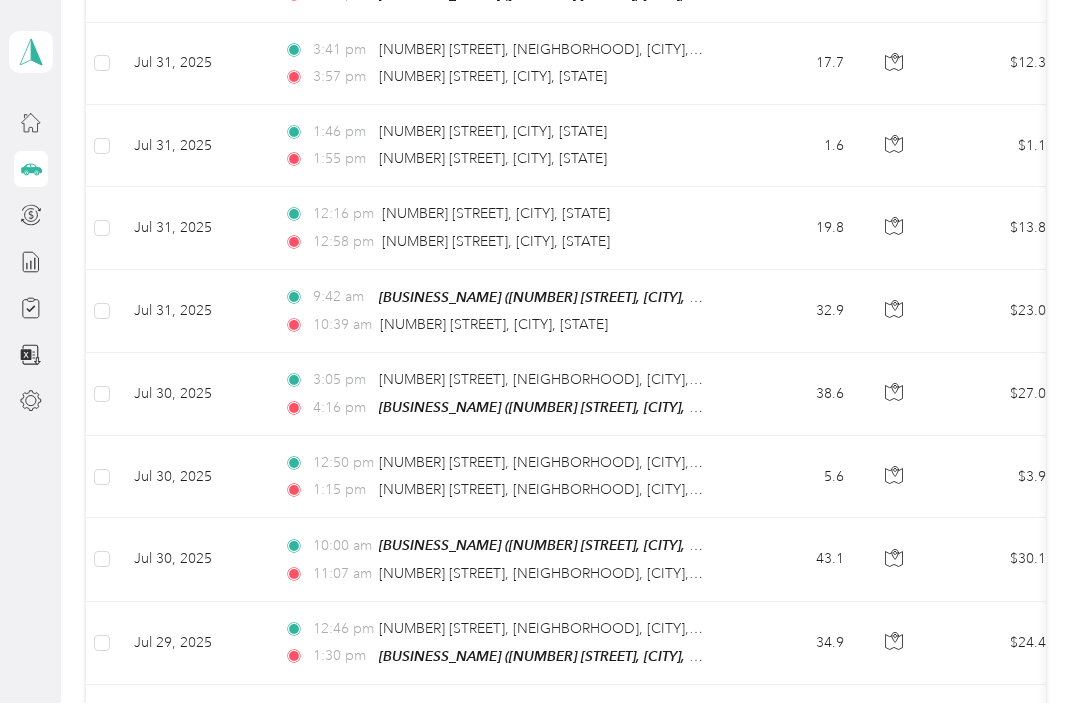 scroll, scrollTop: 868, scrollLeft: 0, axis: vertical 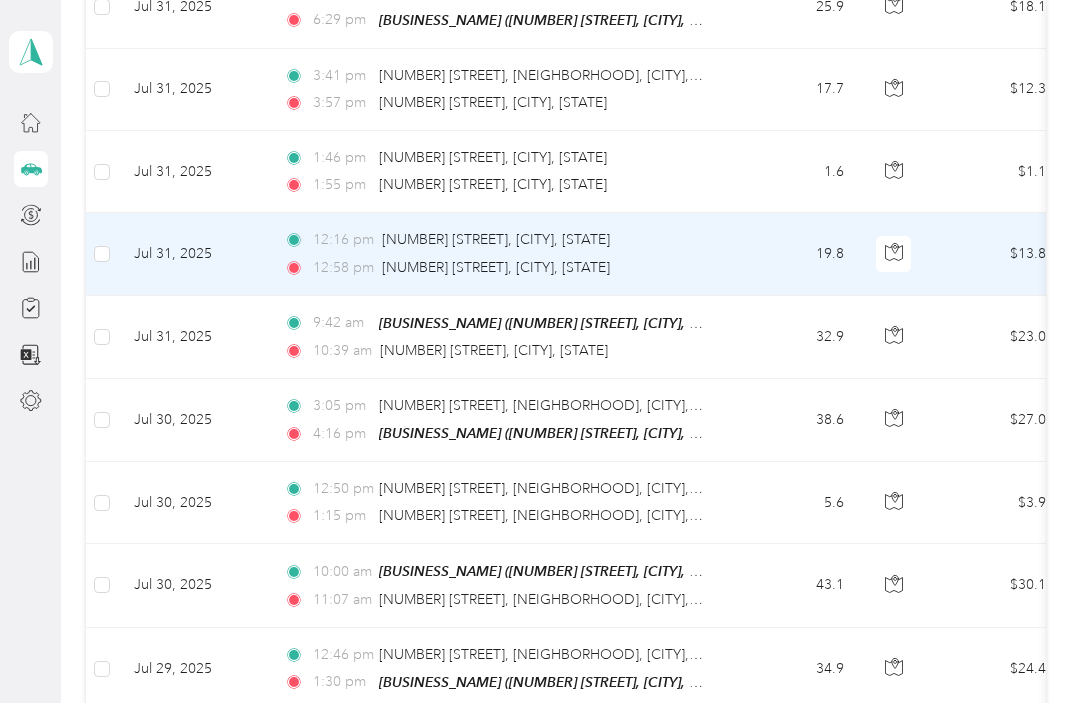 click on "[TIME] [NUMBER] [STREET], [CITY], [STATE]" at bounding box center [494, 269] 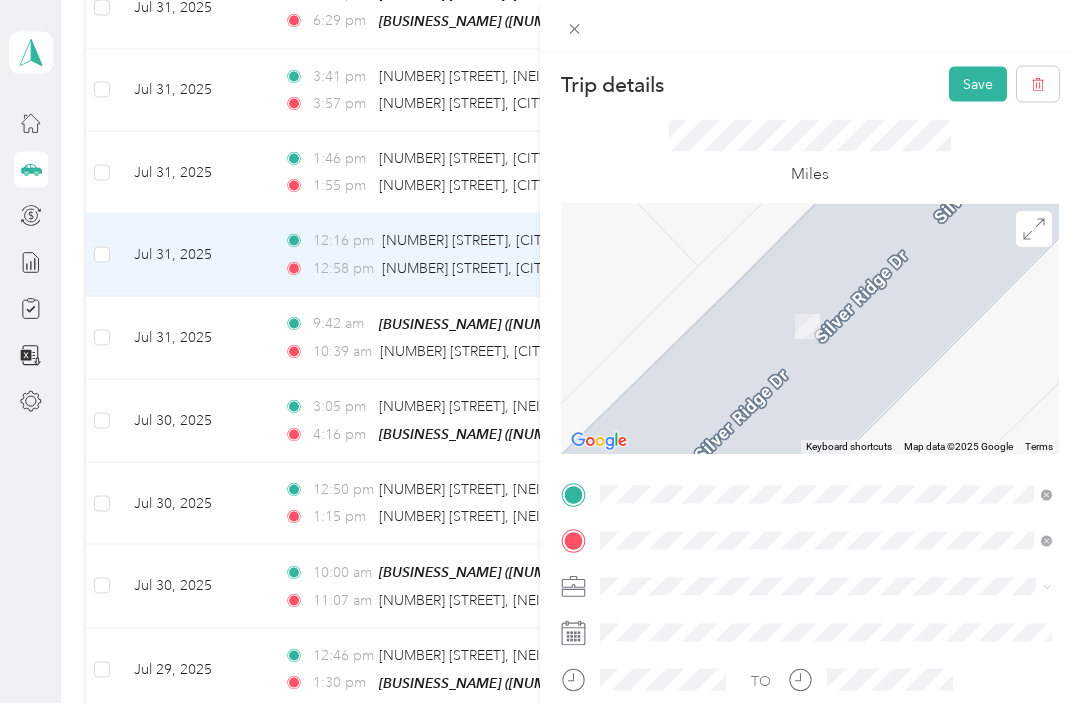 click on "[NUMBER] [STREET]
[CITY], [STATE] [POSTAL_CODE], [COUNTRY]" at bounding box center [782, 305] 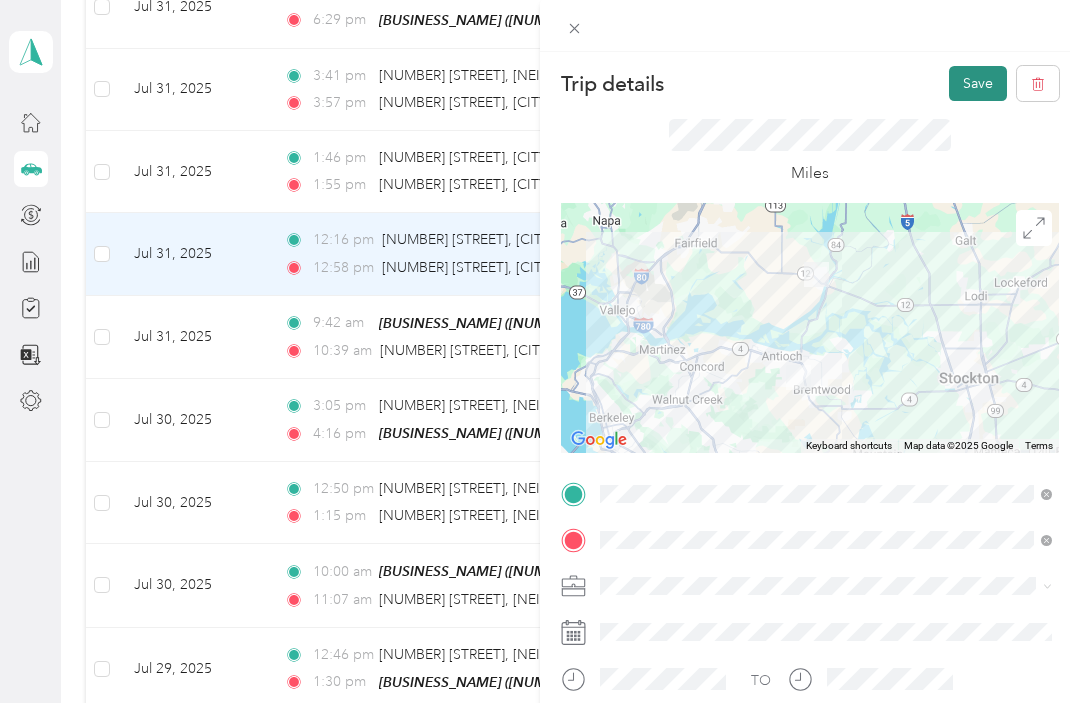 click on "Save" at bounding box center [978, 84] 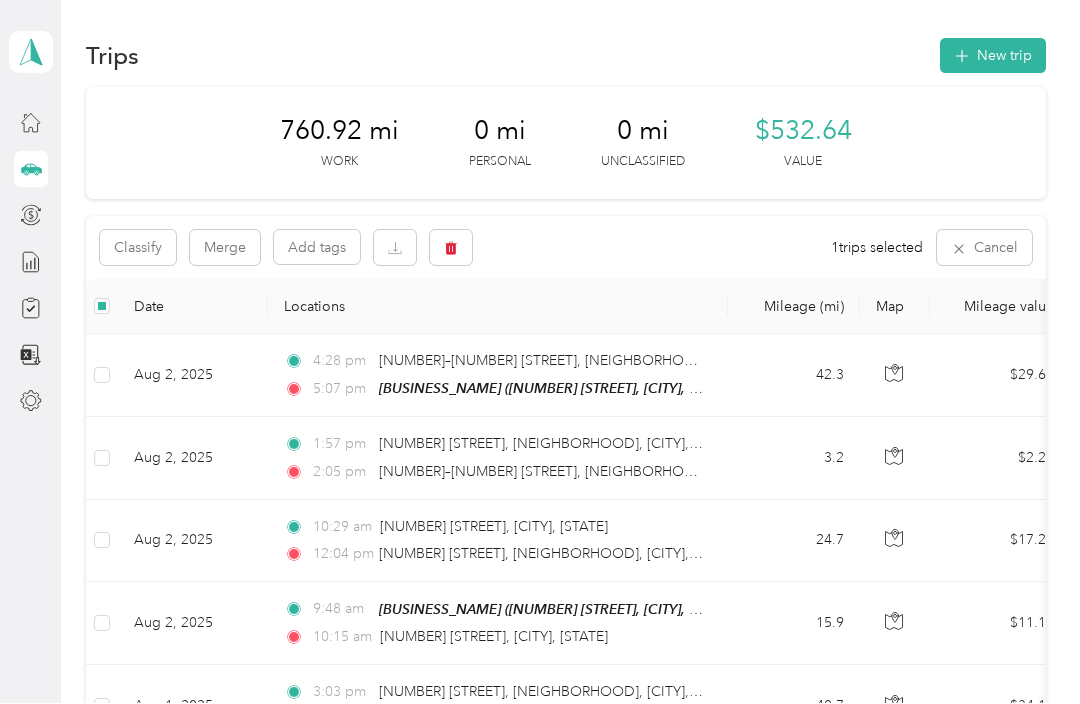 scroll, scrollTop: 0, scrollLeft: 0, axis: both 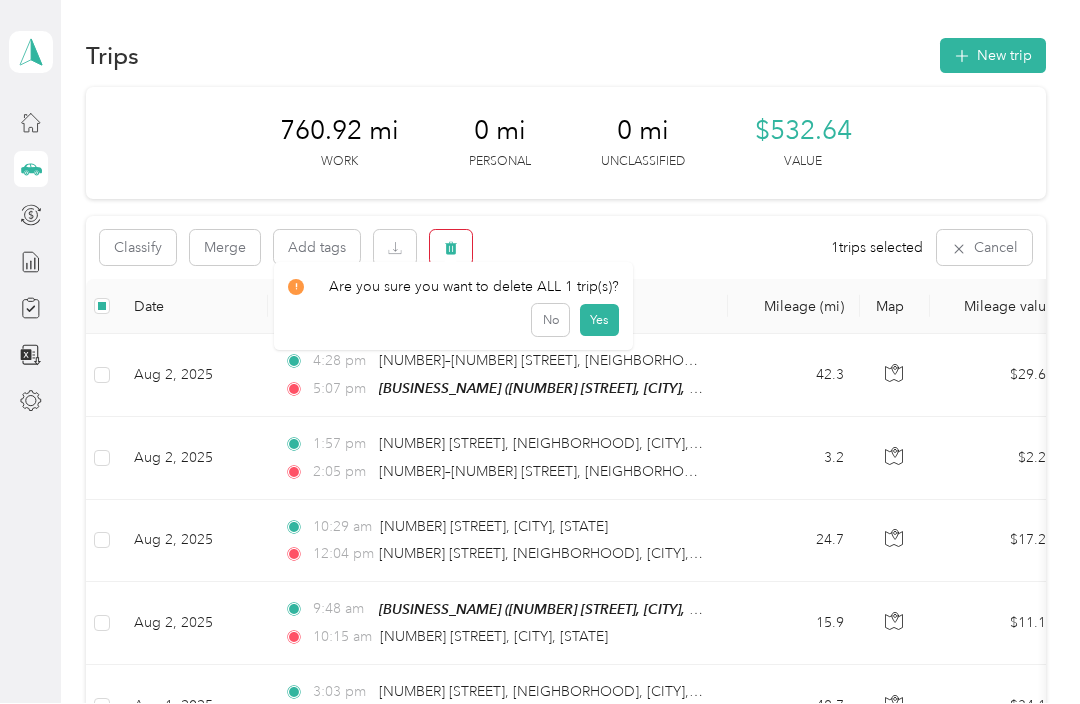 click 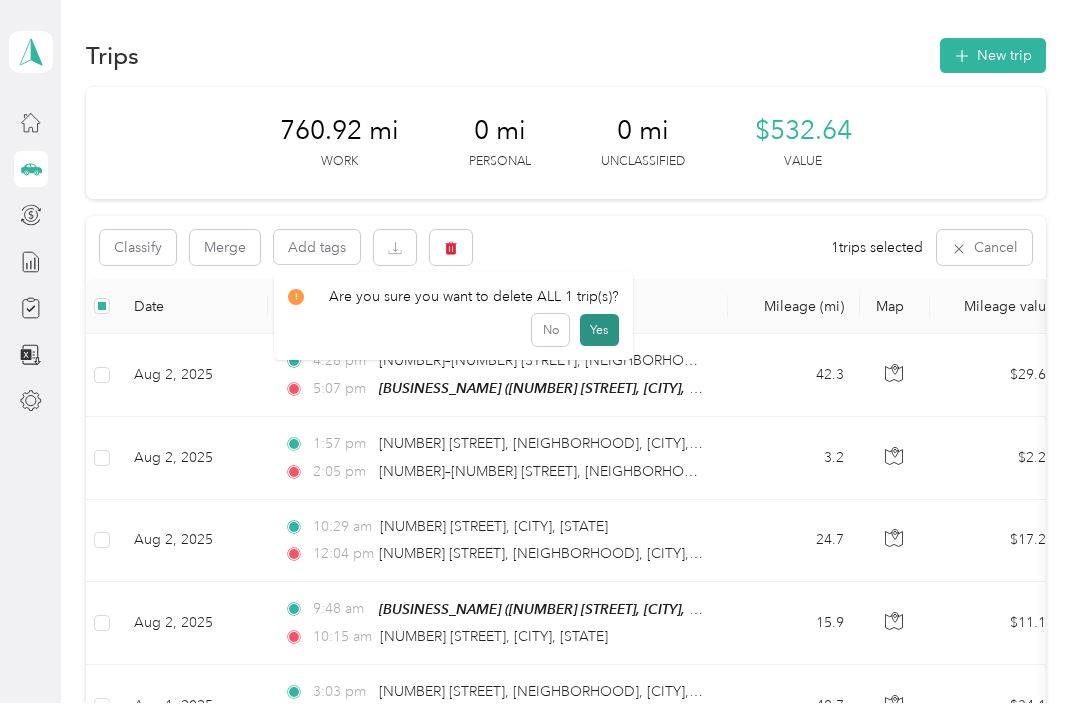 click on "Yes" at bounding box center (599, 331) 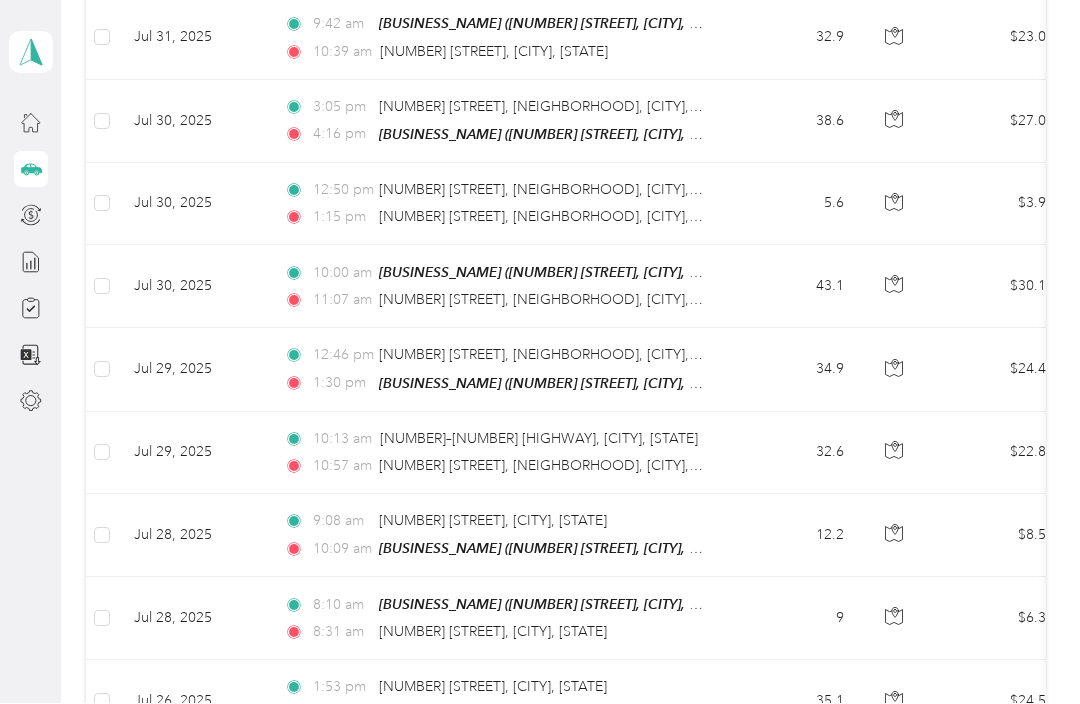 scroll, scrollTop: 1102, scrollLeft: 0, axis: vertical 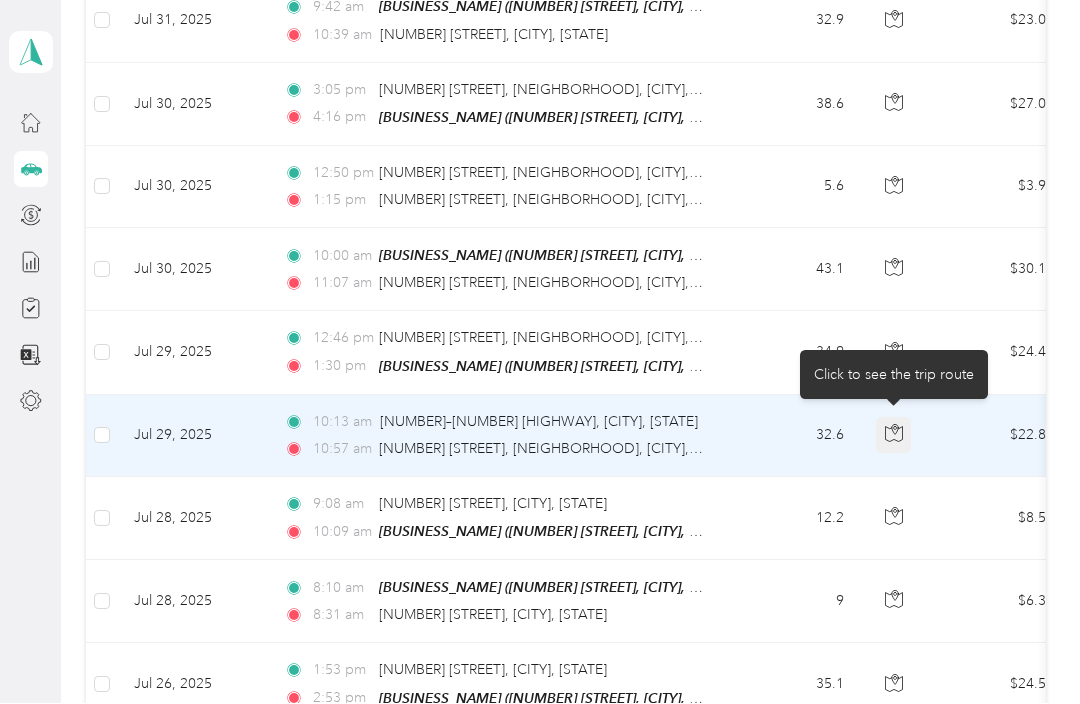 click 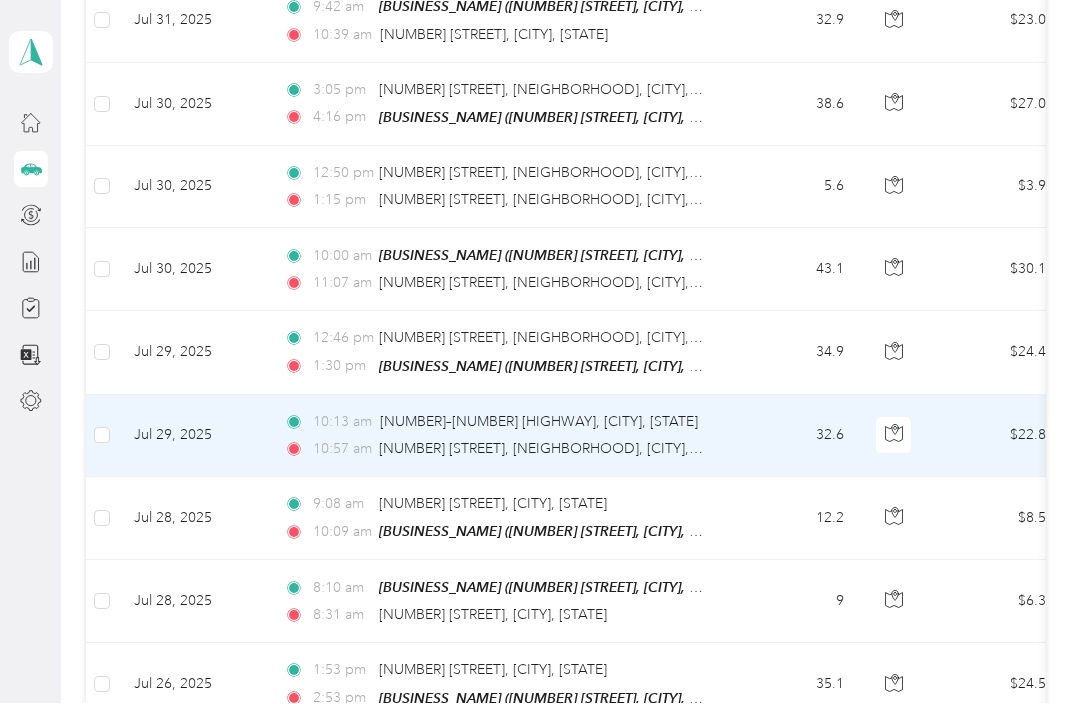 click on "32.6" at bounding box center (794, 437) 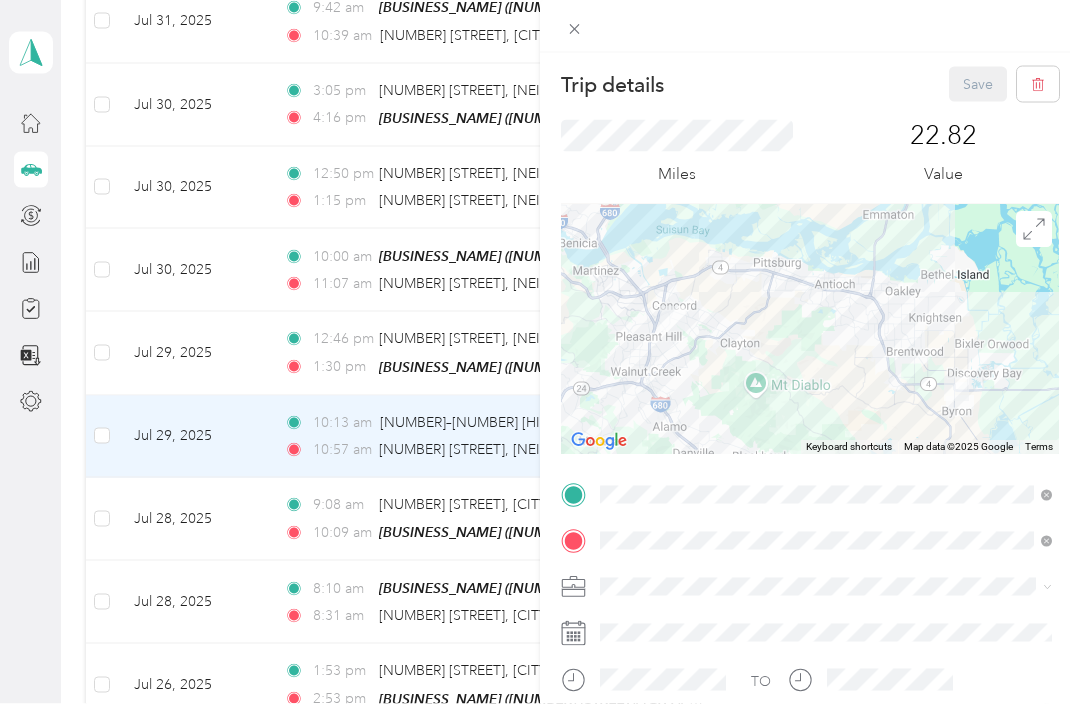 click on "[NUMBER] [STREET], [CITY], [STATE] , [POSTAL_CODE], [CITY], [STATE]" at bounding box center [837, 291] 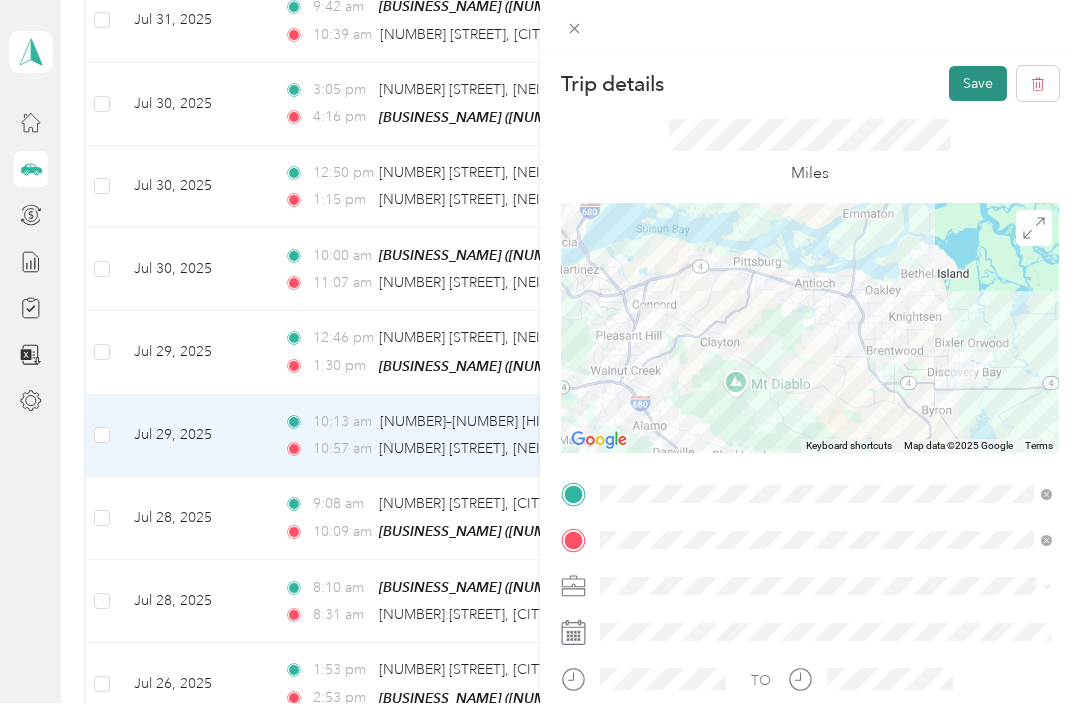 click on "Save" at bounding box center [978, 84] 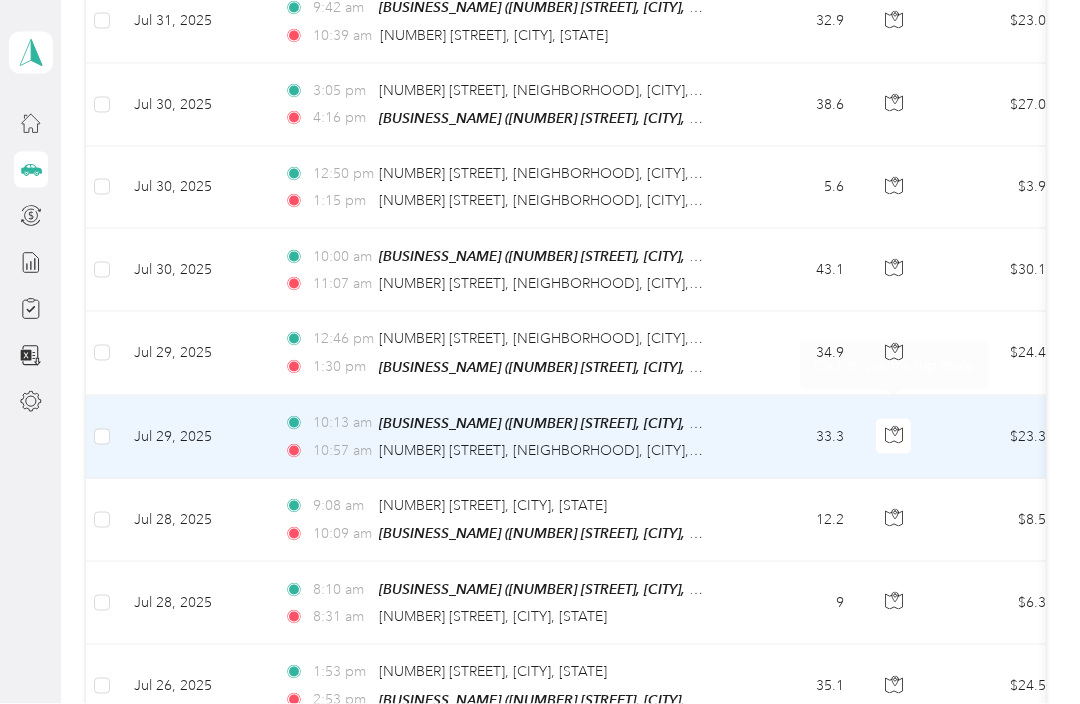 scroll, scrollTop: 0, scrollLeft: 0, axis: both 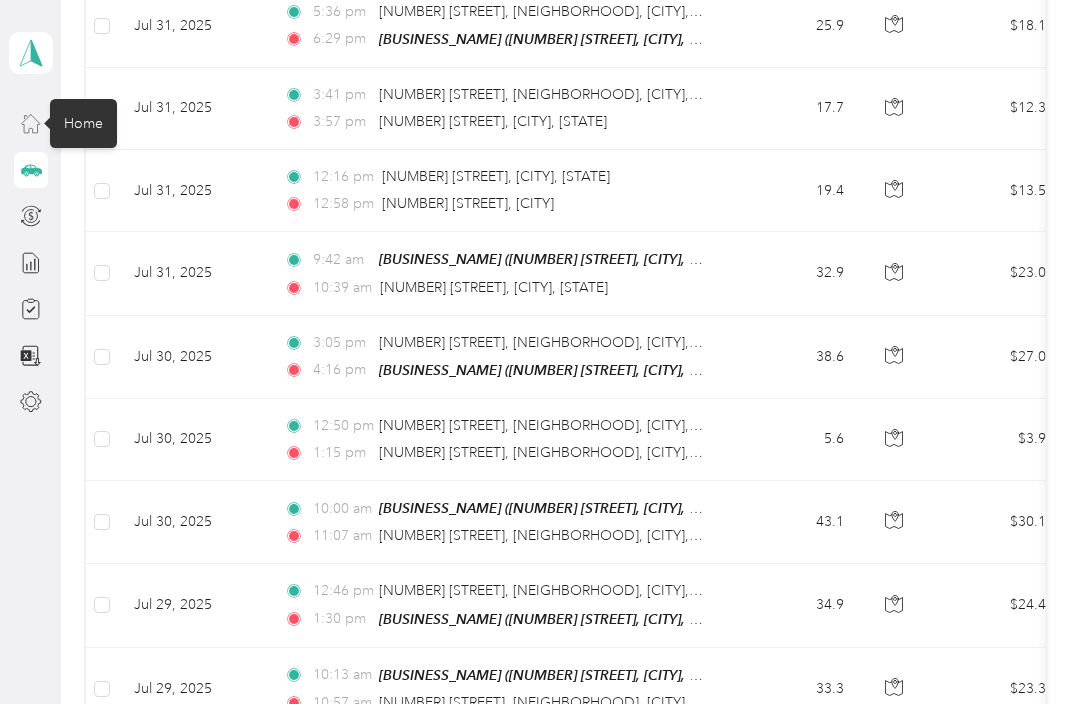 click 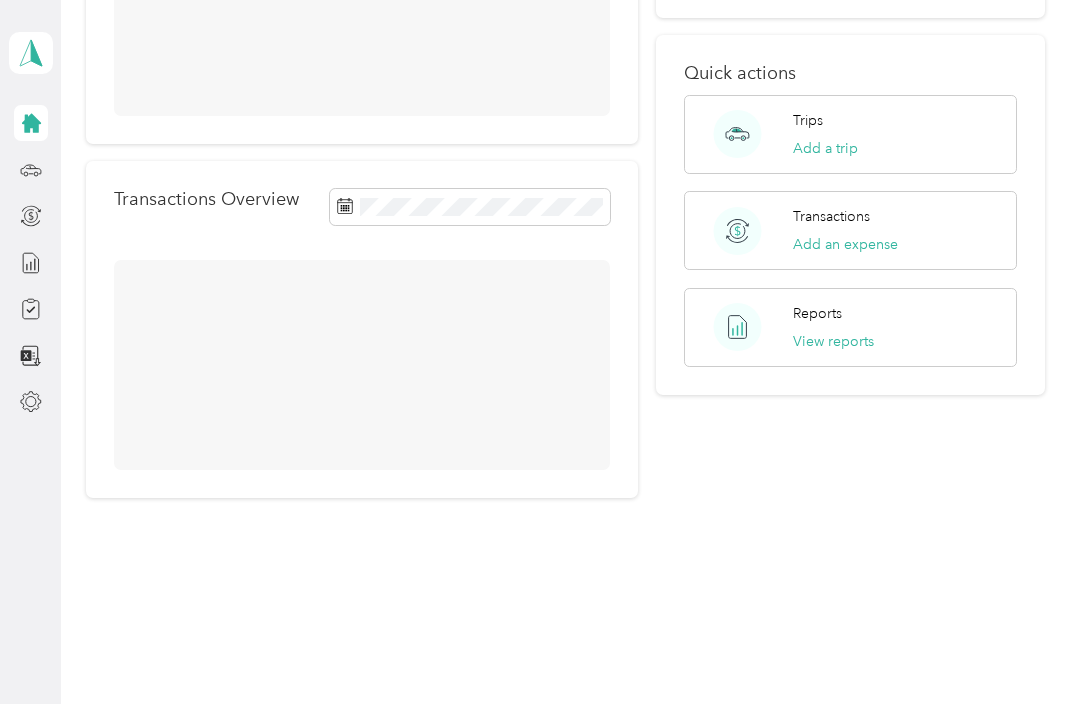scroll, scrollTop: 214, scrollLeft: 0, axis: vertical 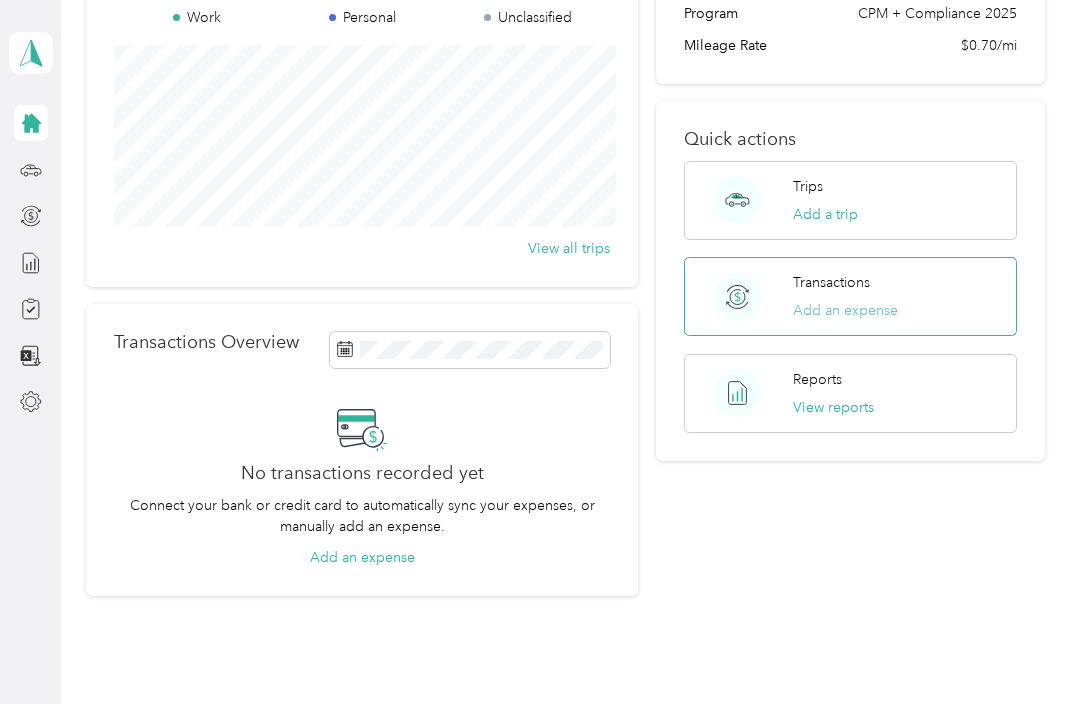 click on "Add an expense" at bounding box center (845, 310) 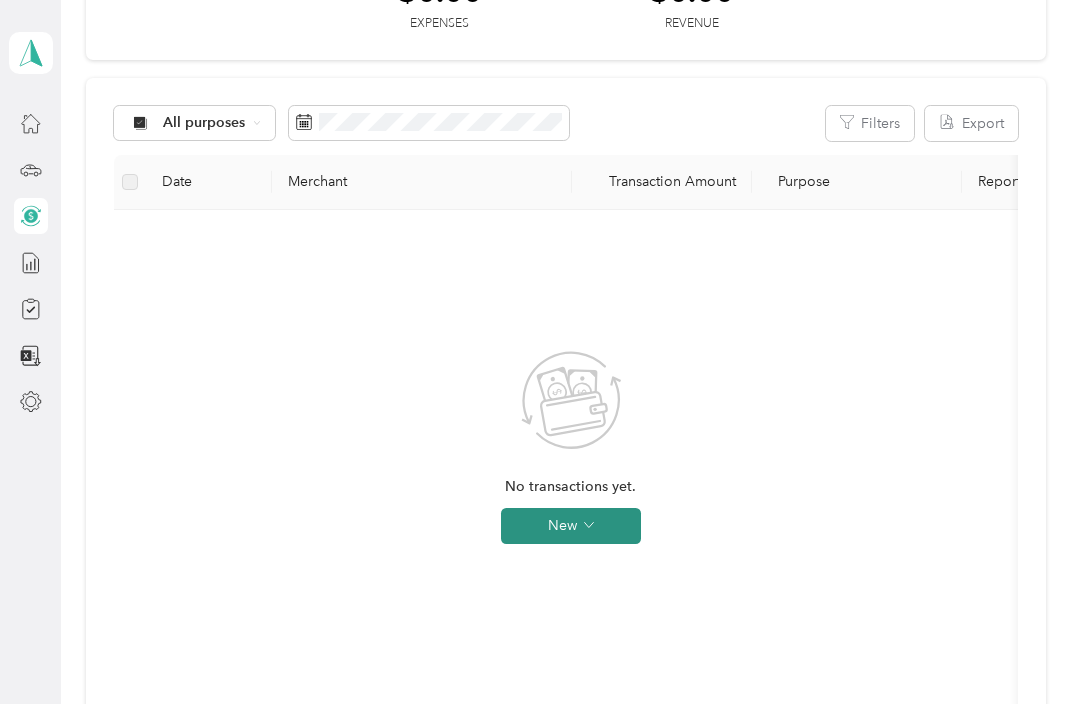click on "New" at bounding box center (571, 526) 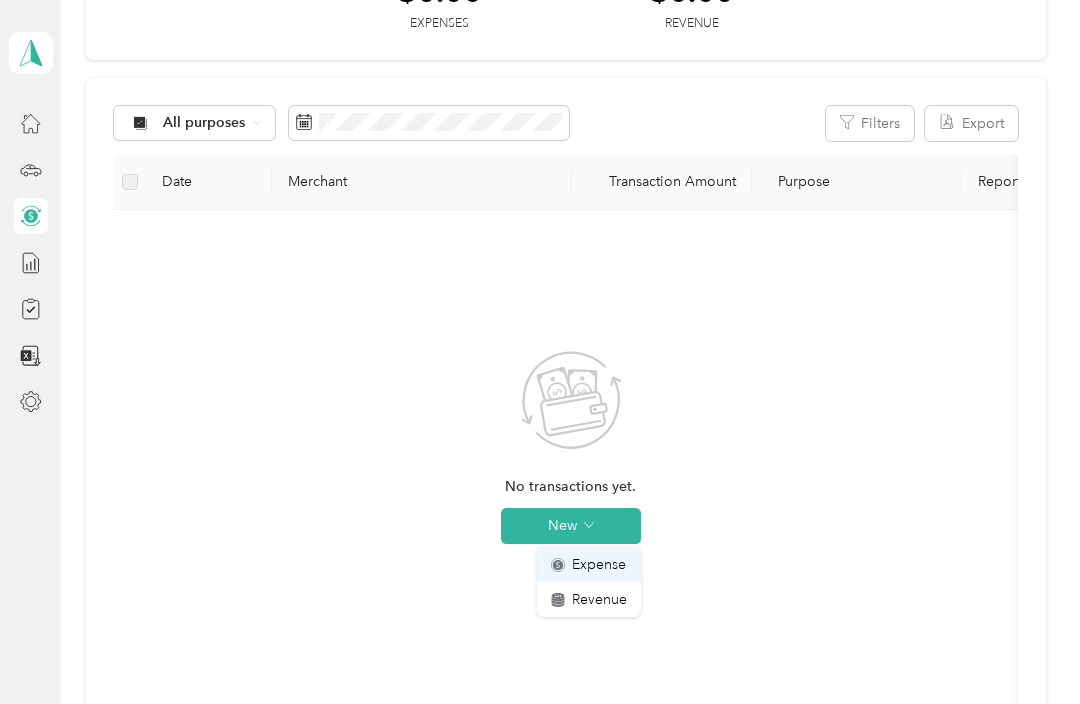 click on "Expense" at bounding box center [599, 564] 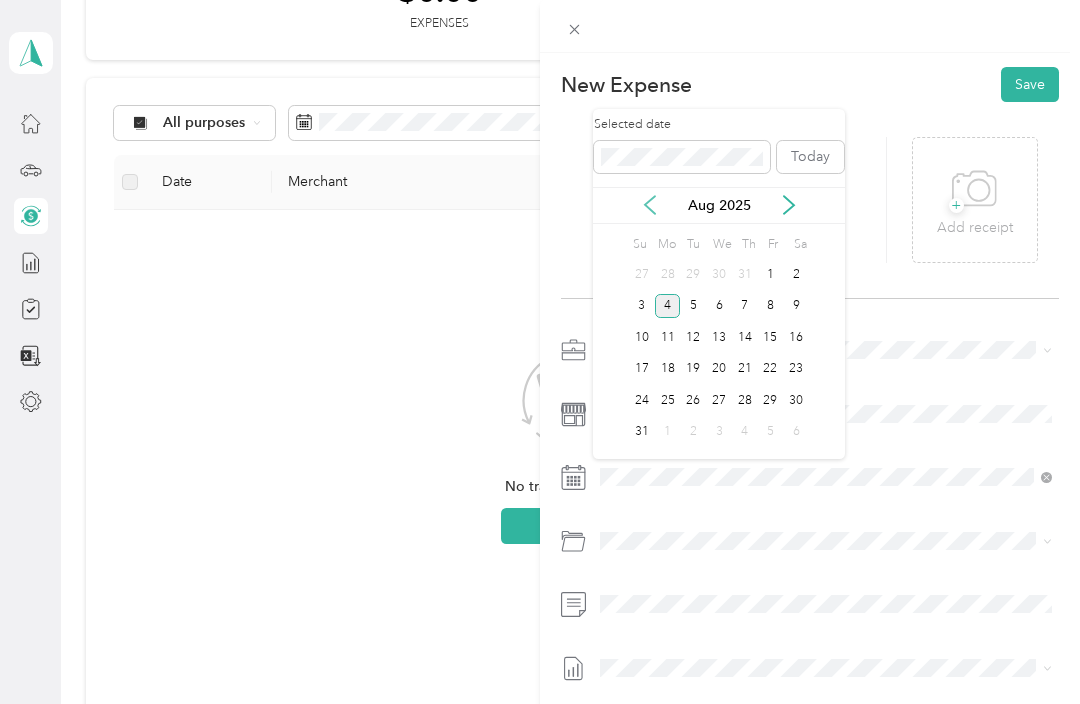 click 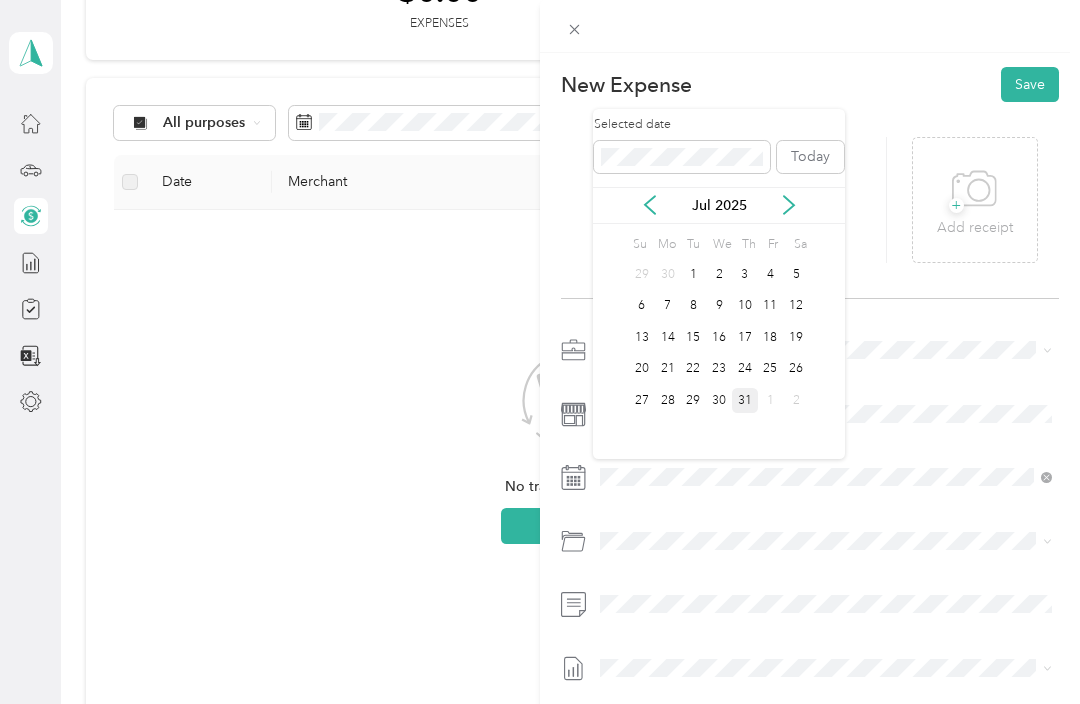 click on "31" at bounding box center (745, 400) 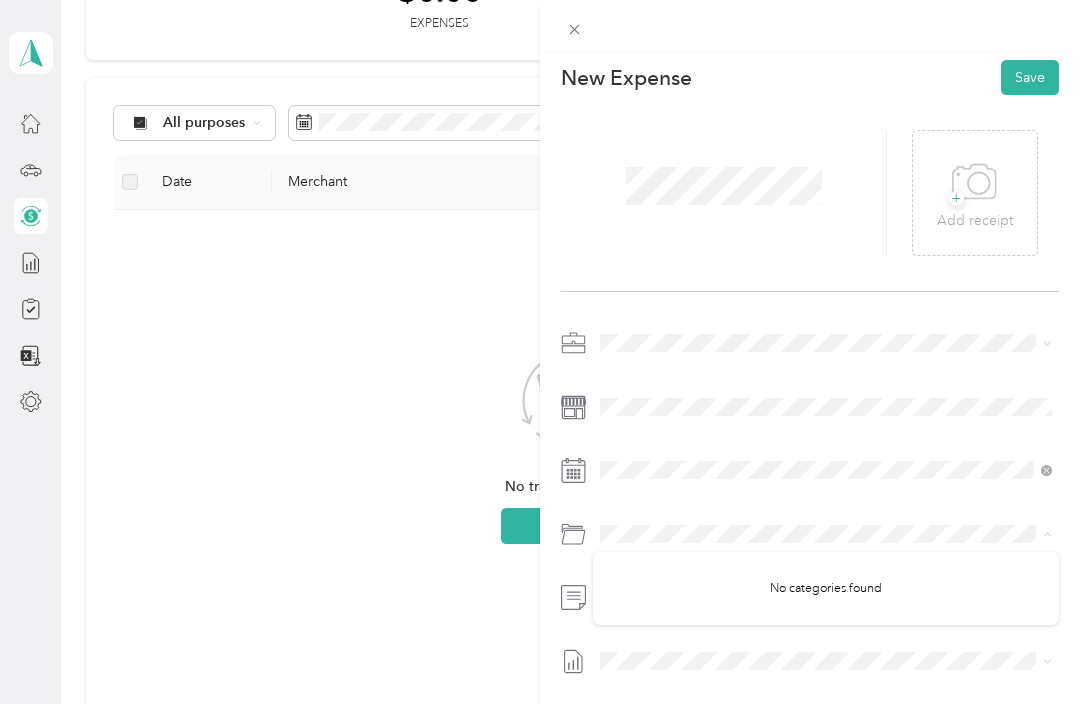 scroll, scrollTop: 5, scrollLeft: 0, axis: vertical 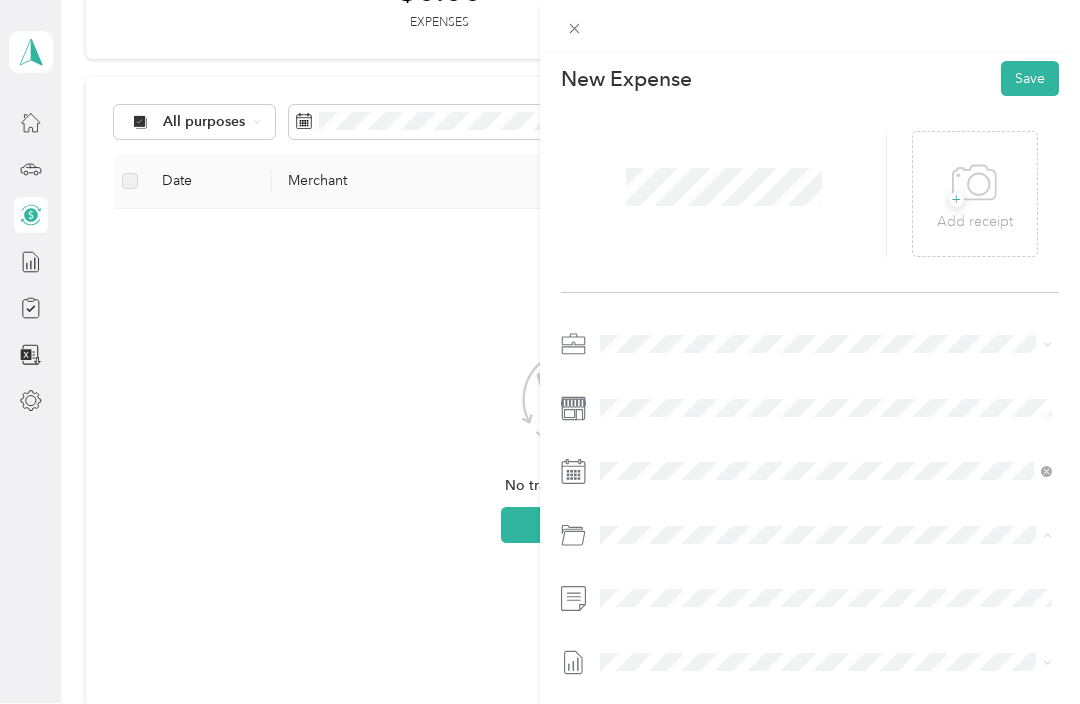 click on "No categories found" at bounding box center (826, 646) 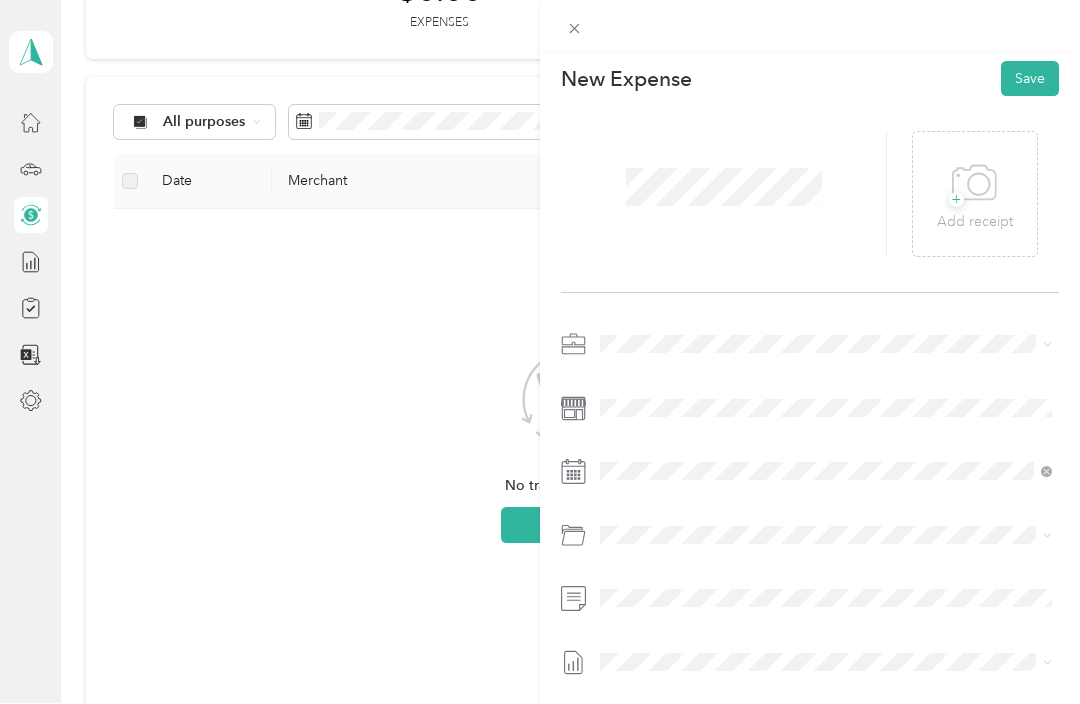 scroll, scrollTop: 0, scrollLeft: 0, axis: both 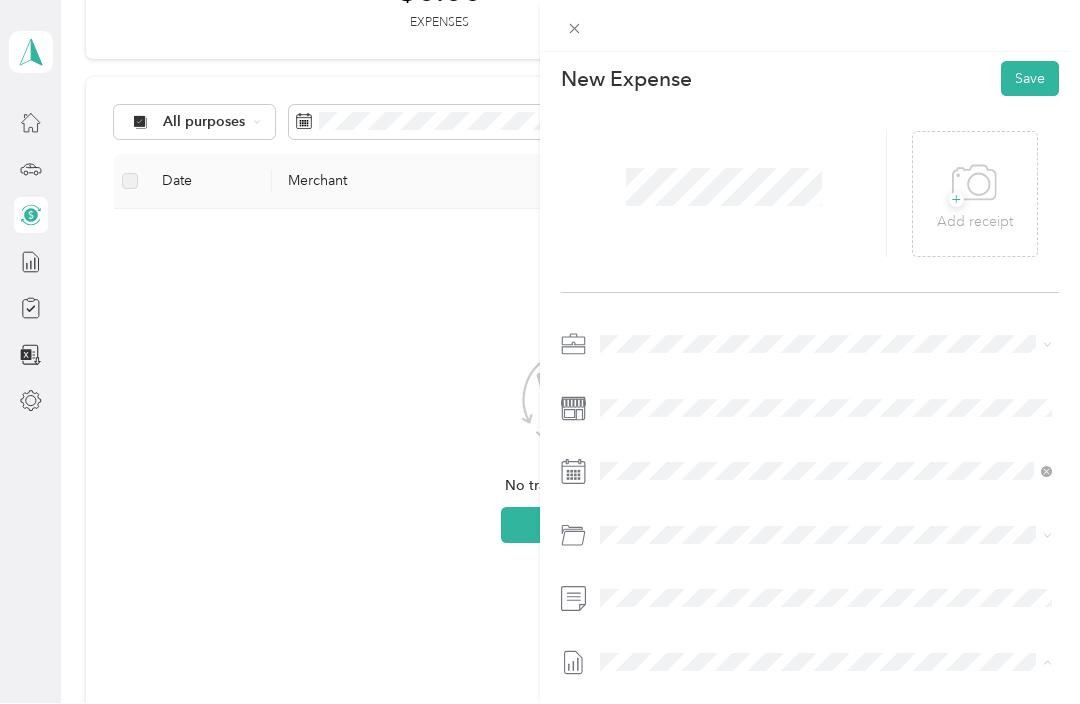 click on "Jul 23 - Aug 5, 2025" at bounding box center [664, 596] 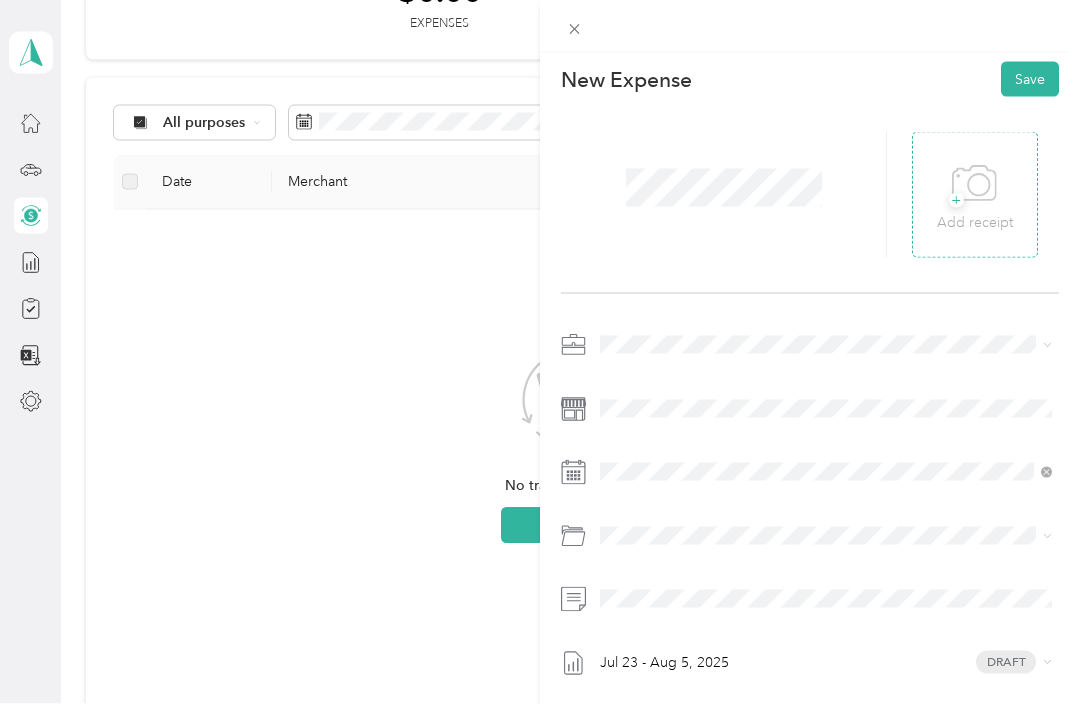 click on "Add receipt" at bounding box center [975, 223] 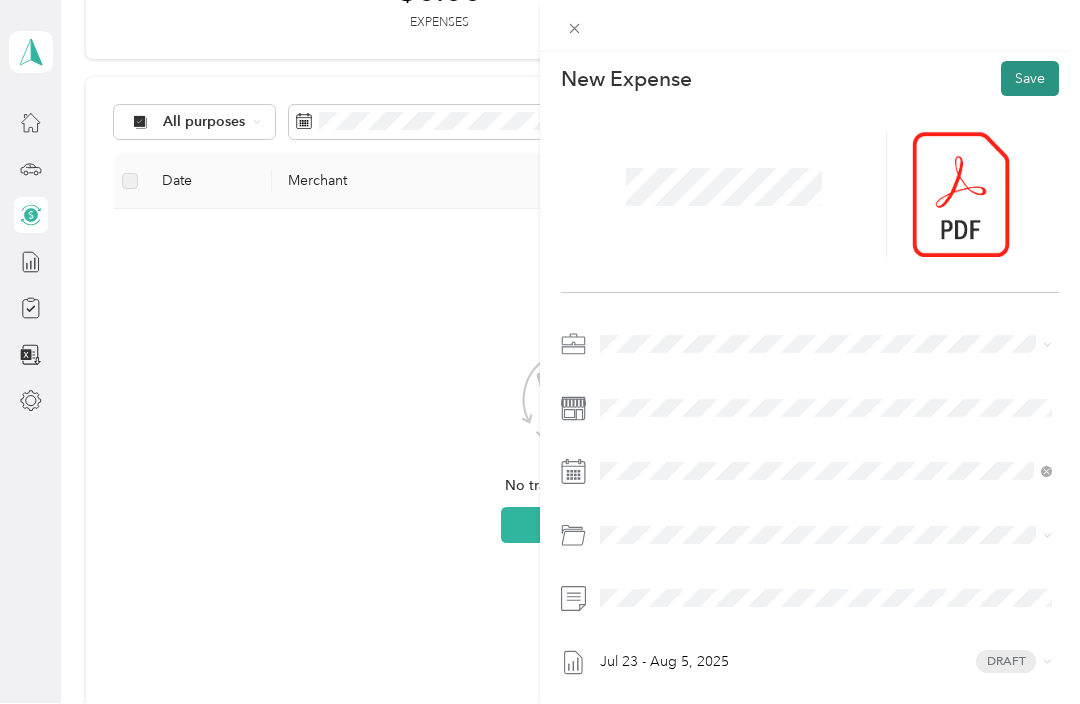 click on "Save" at bounding box center [1030, 79] 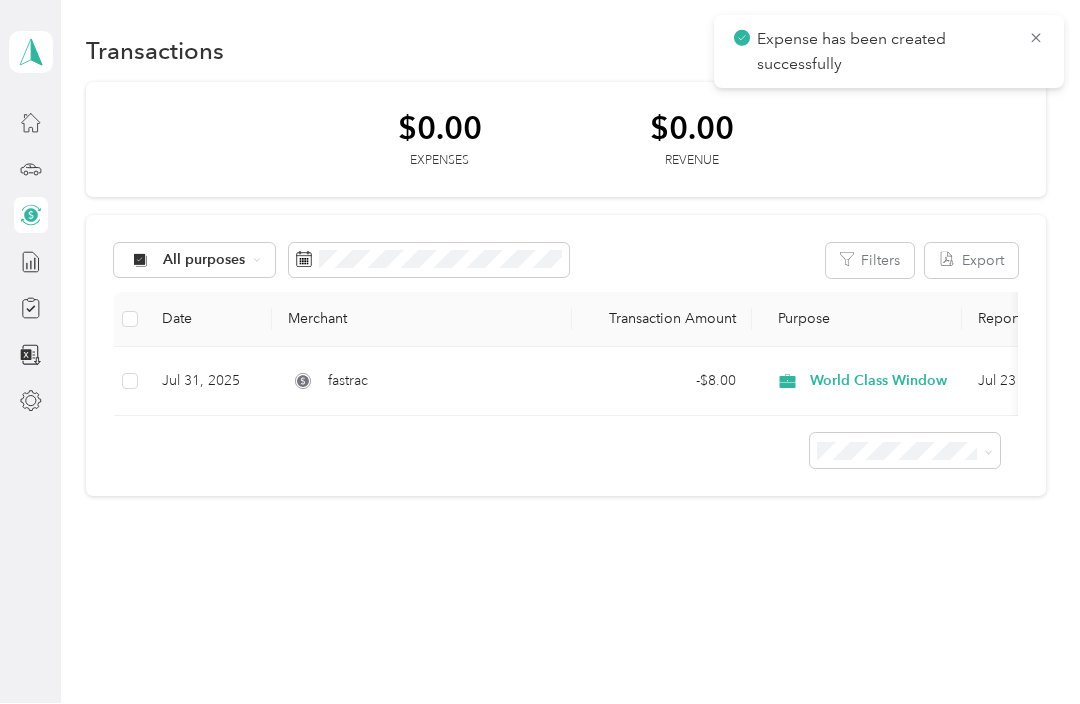 scroll, scrollTop: 0, scrollLeft: 0, axis: both 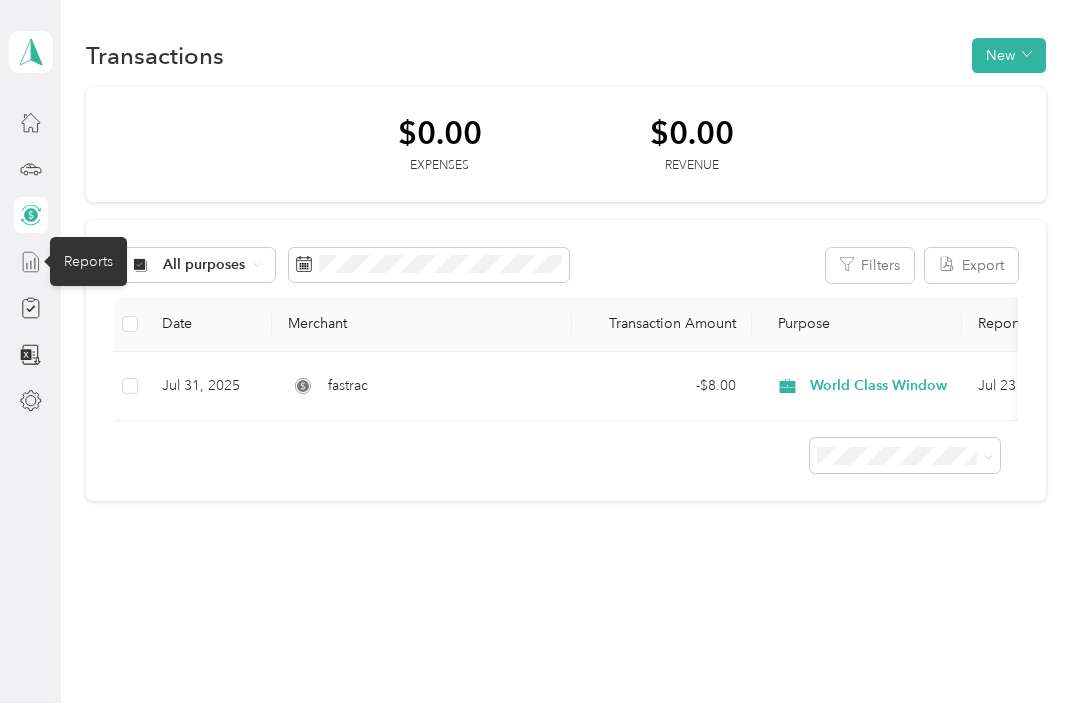 click 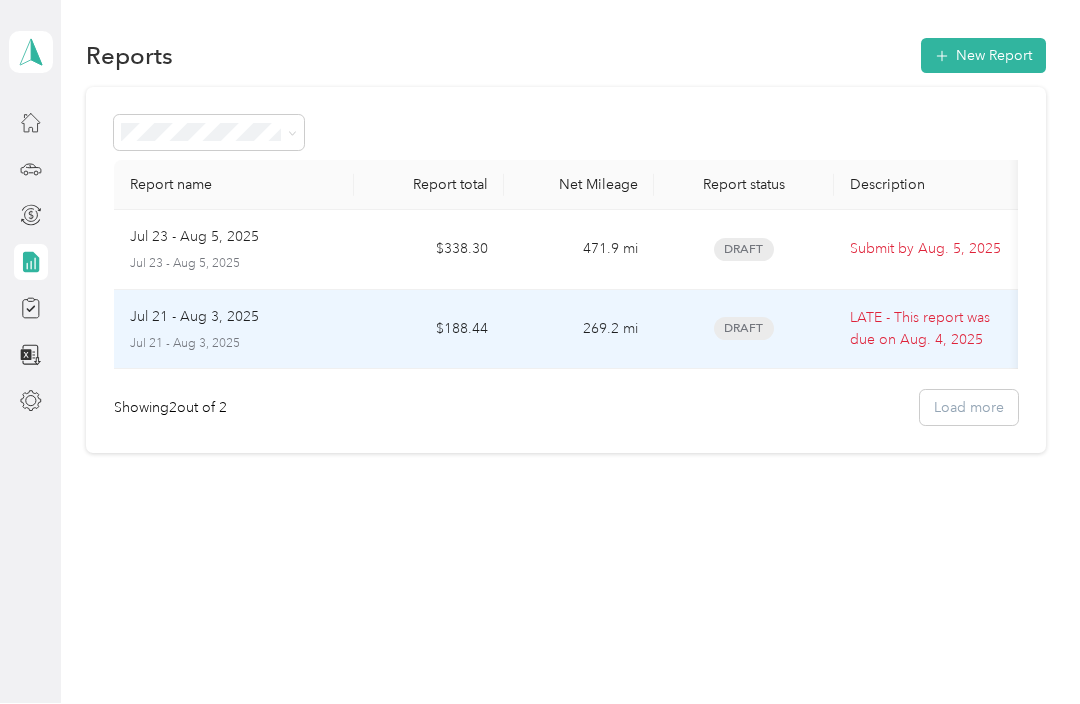 click on "Draft" at bounding box center (744, 329) 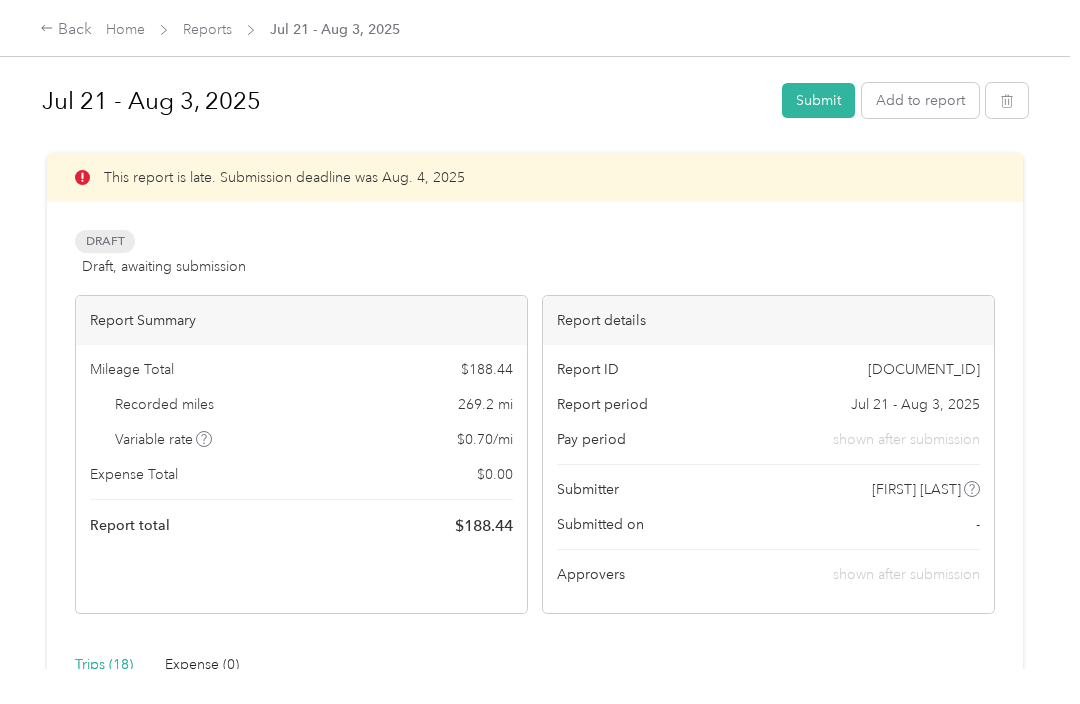 scroll, scrollTop: 0, scrollLeft: 0, axis: both 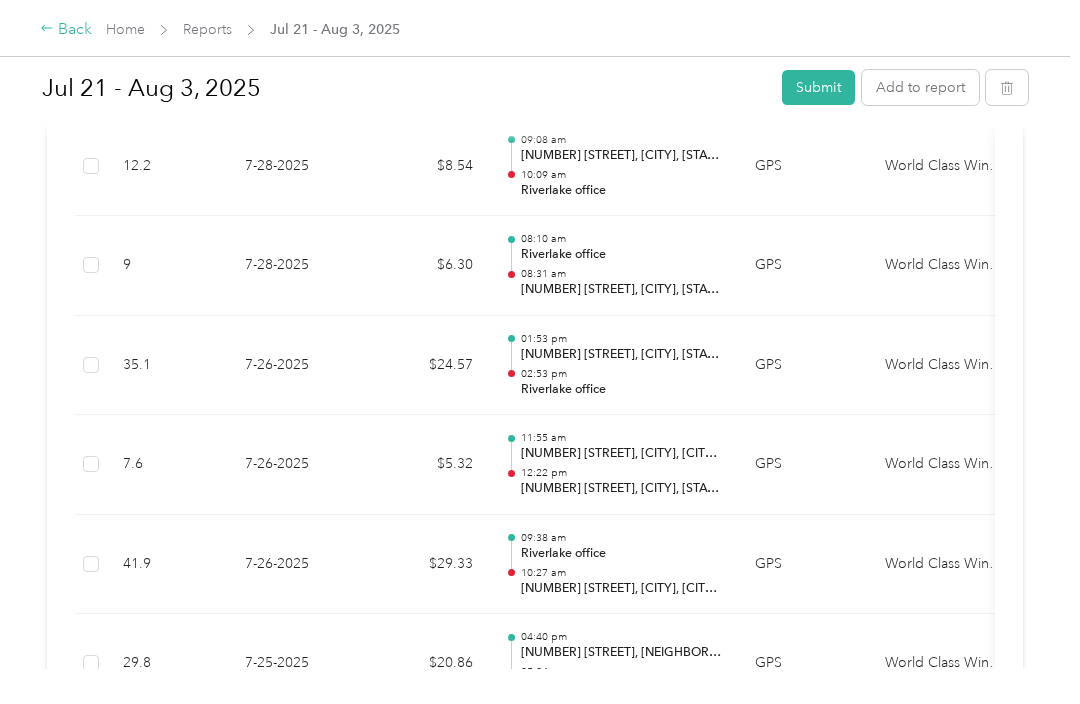 click on "Back" at bounding box center [66, 30] 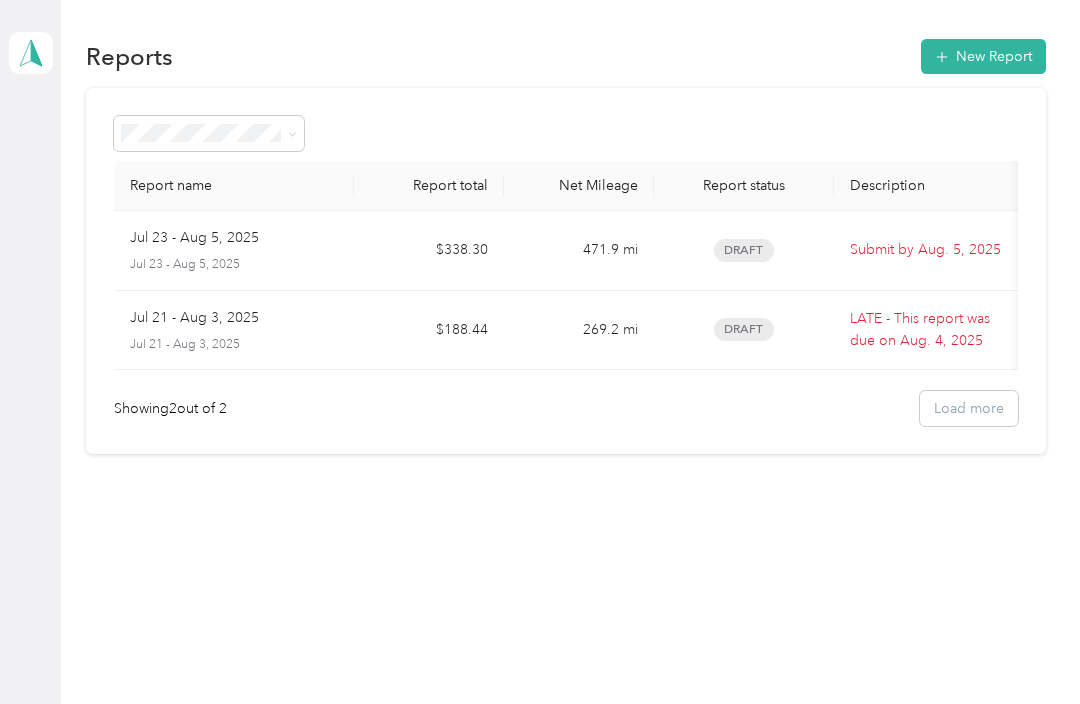 scroll, scrollTop: 66, scrollLeft: 0, axis: vertical 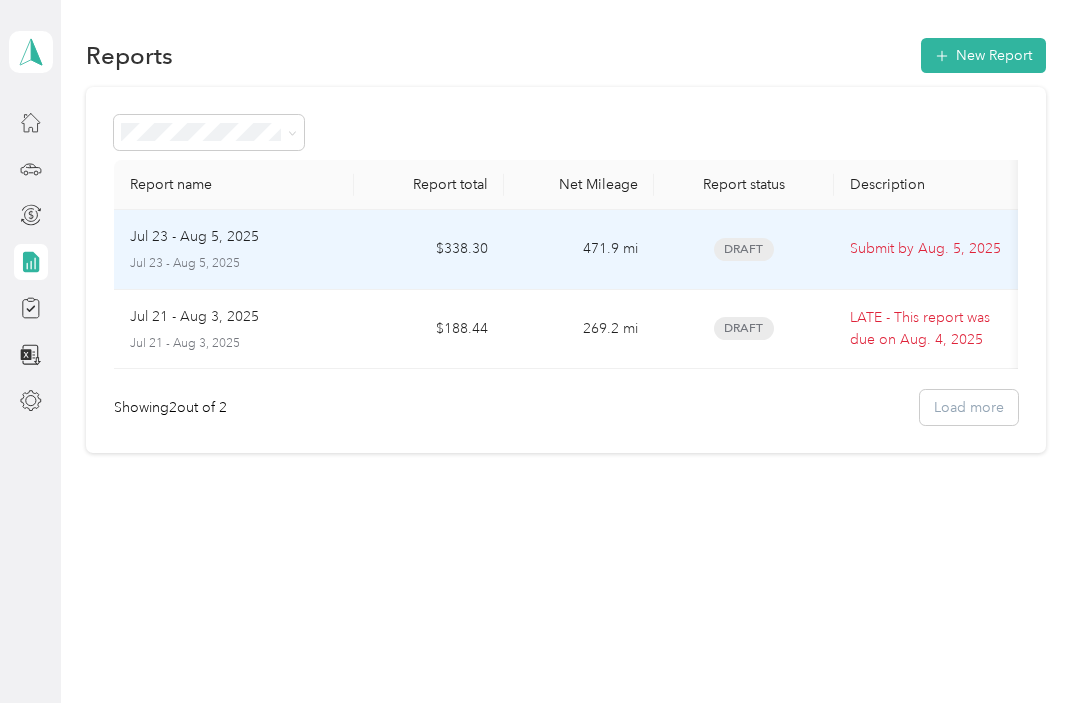 click on "Draft" at bounding box center (744, 250) 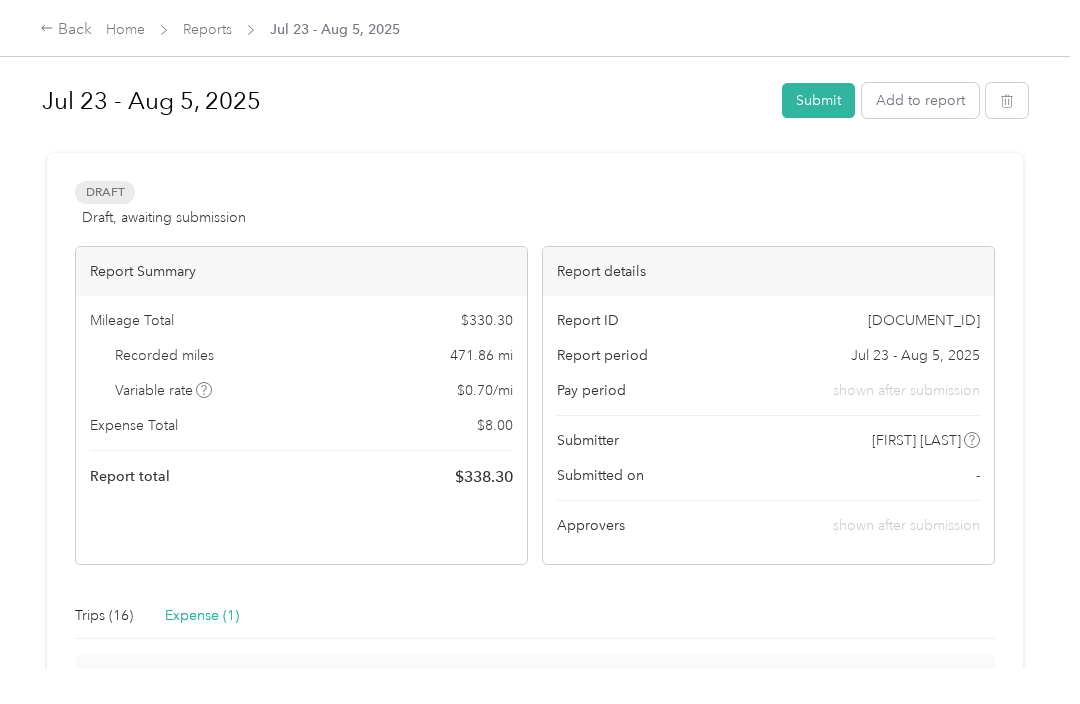scroll, scrollTop: 66, scrollLeft: 0, axis: vertical 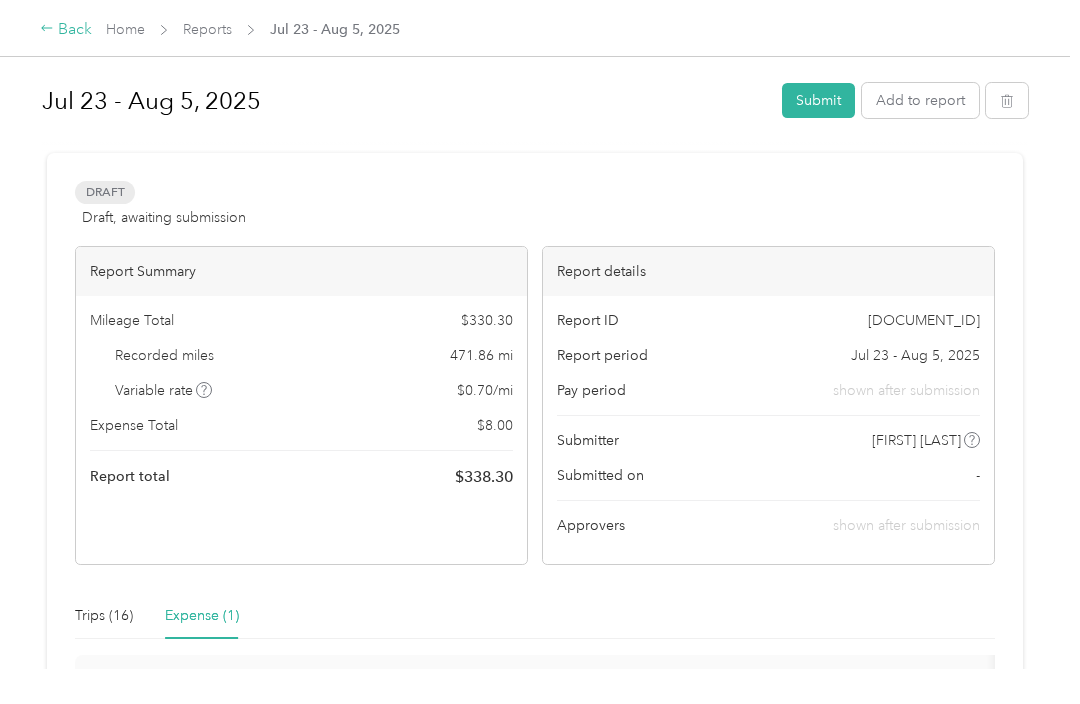 click 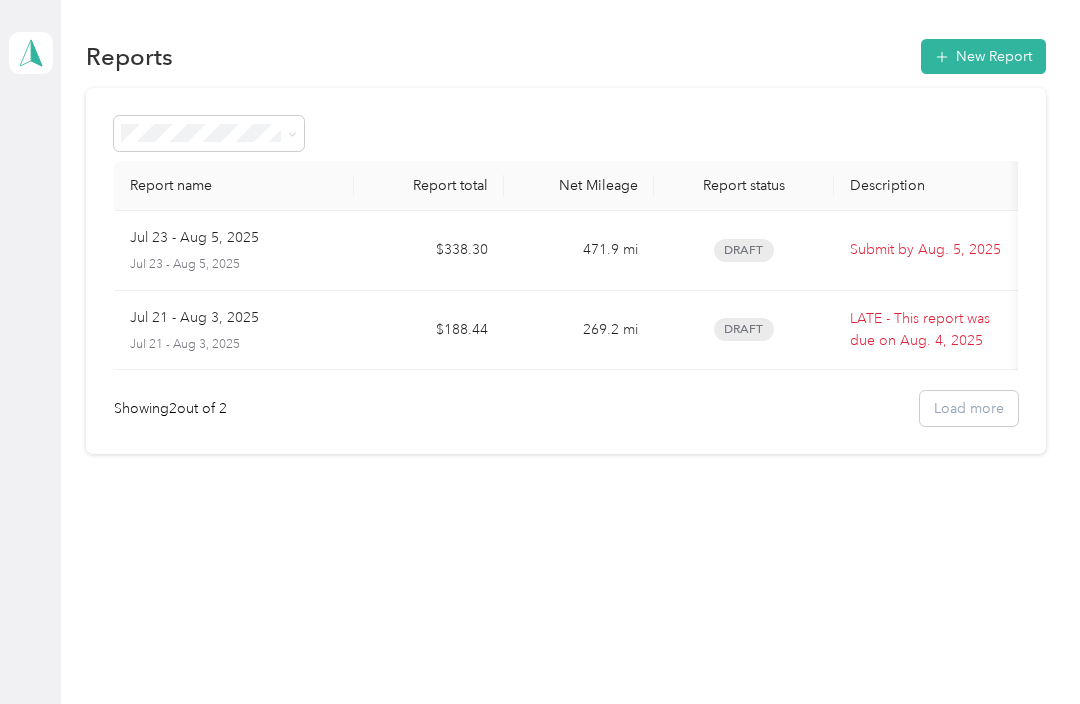 scroll, scrollTop: 66, scrollLeft: 0, axis: vertical 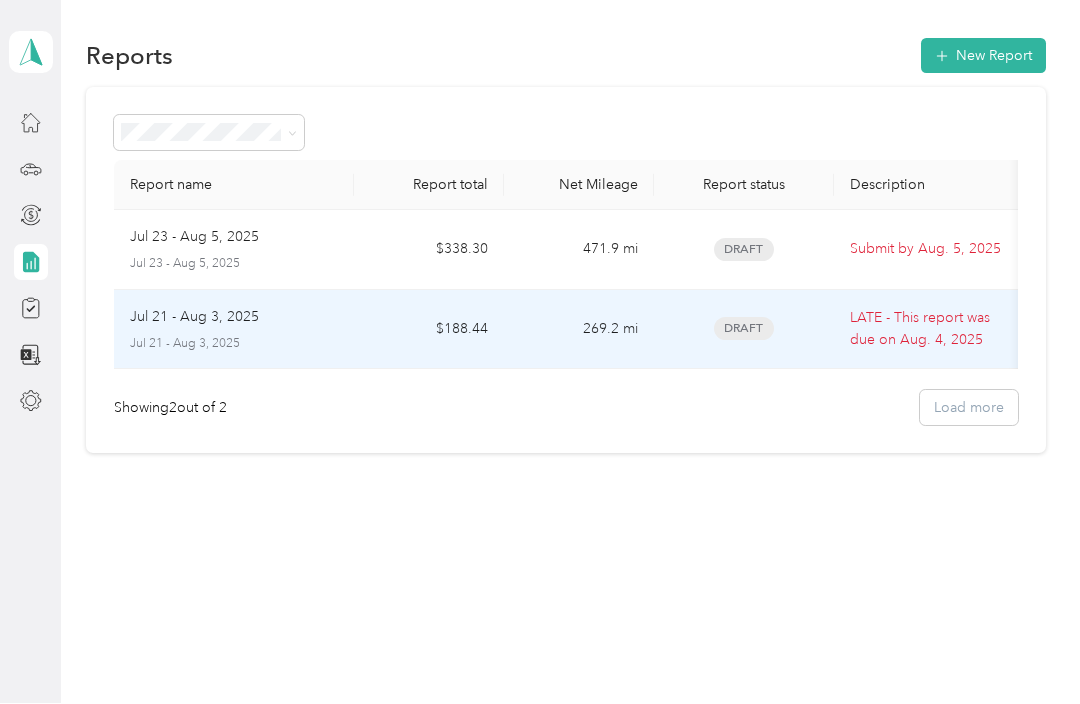 click on "Draft" at bounding box center [744, 331] 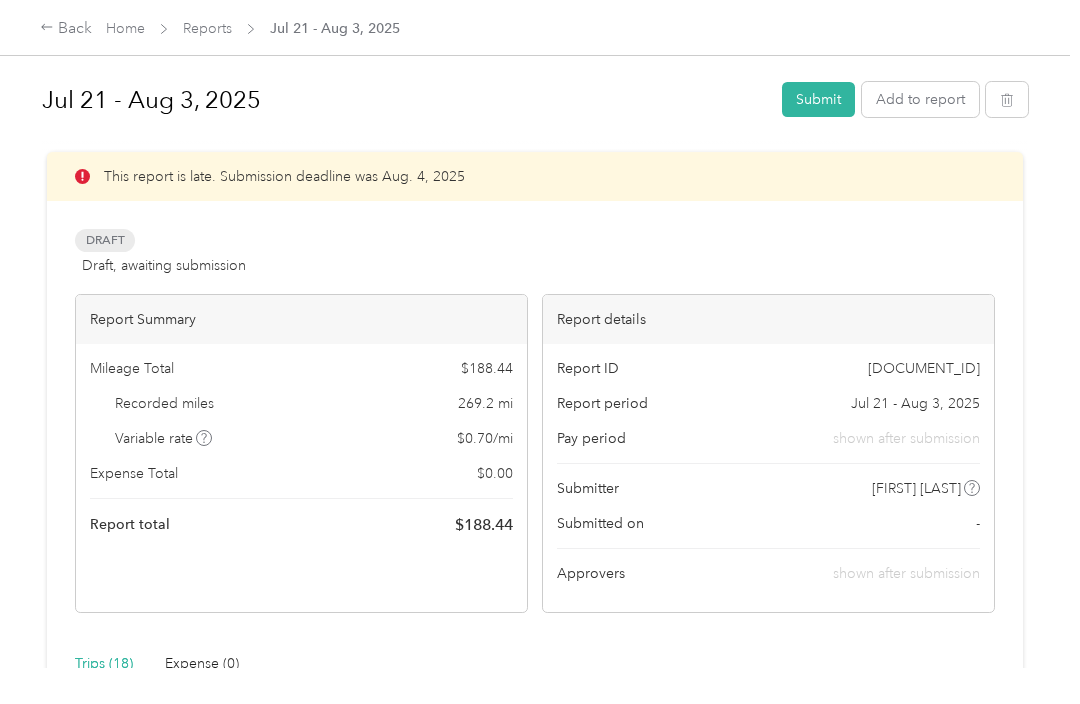 scroll, scrollTop: 0, scrollLeft: 0, axis: both 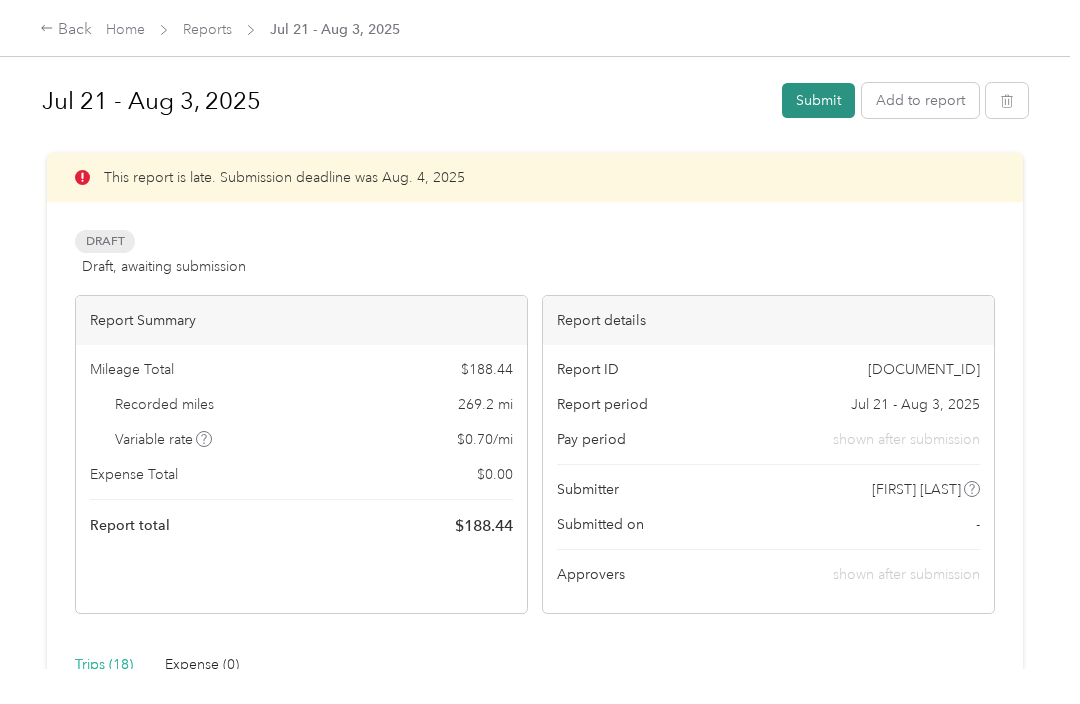click on "Submit" at bounding box center [818, 100] 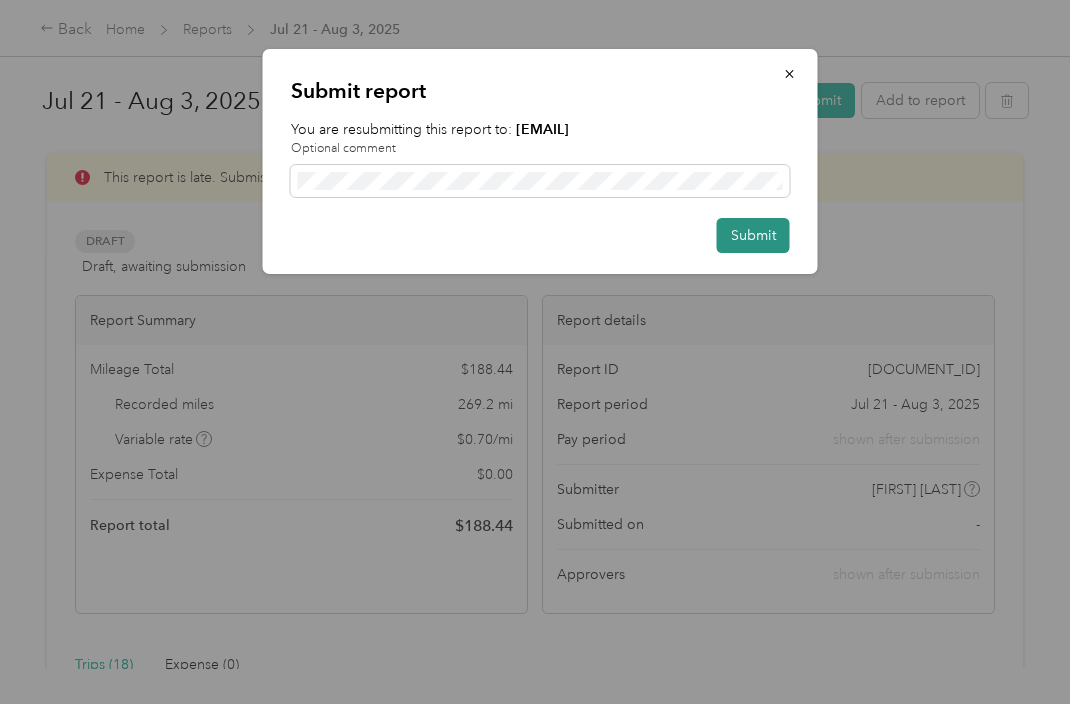 click on "Submit" at bounding box center (753, 235) 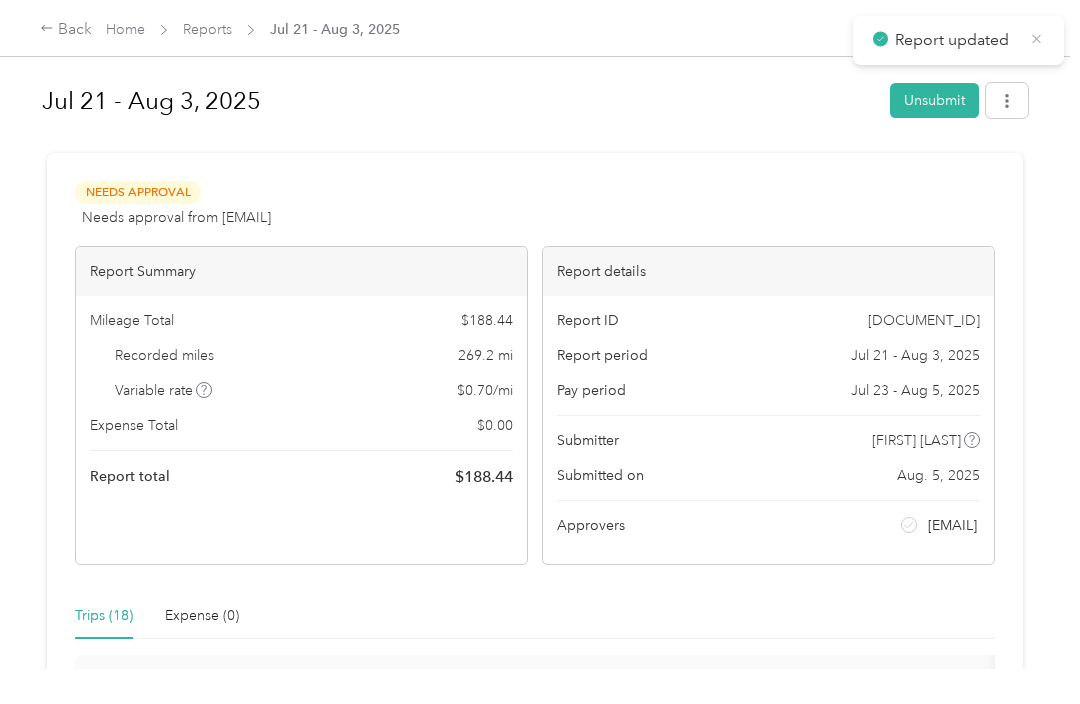 click 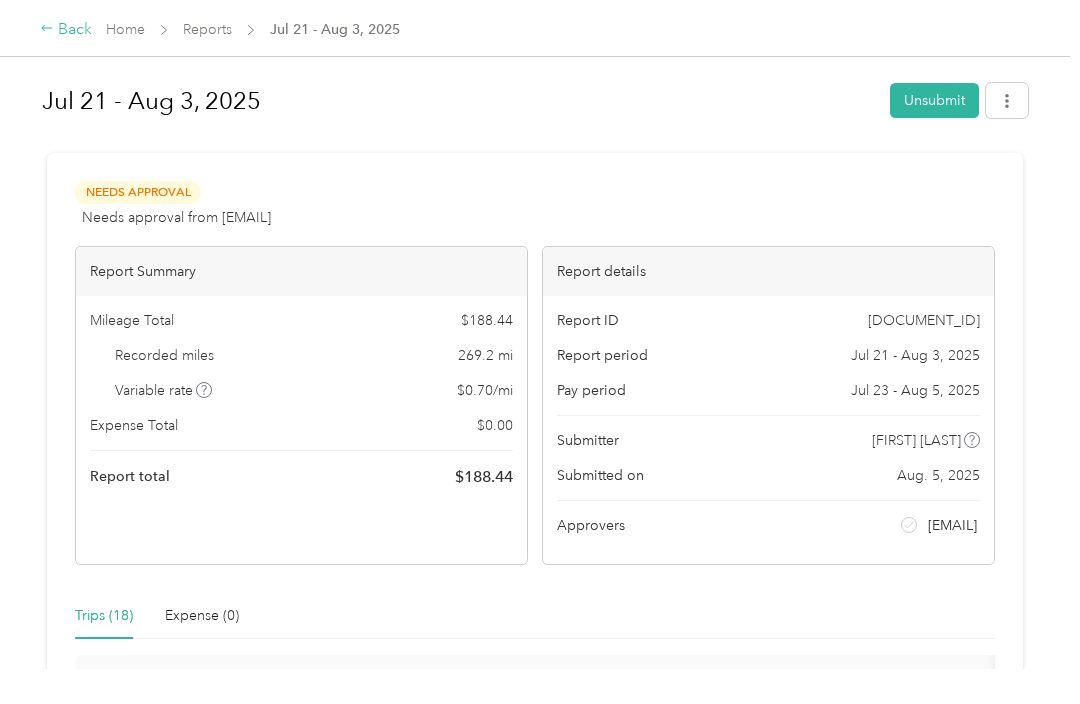 click on "Back" at bounding box center [66, 30] 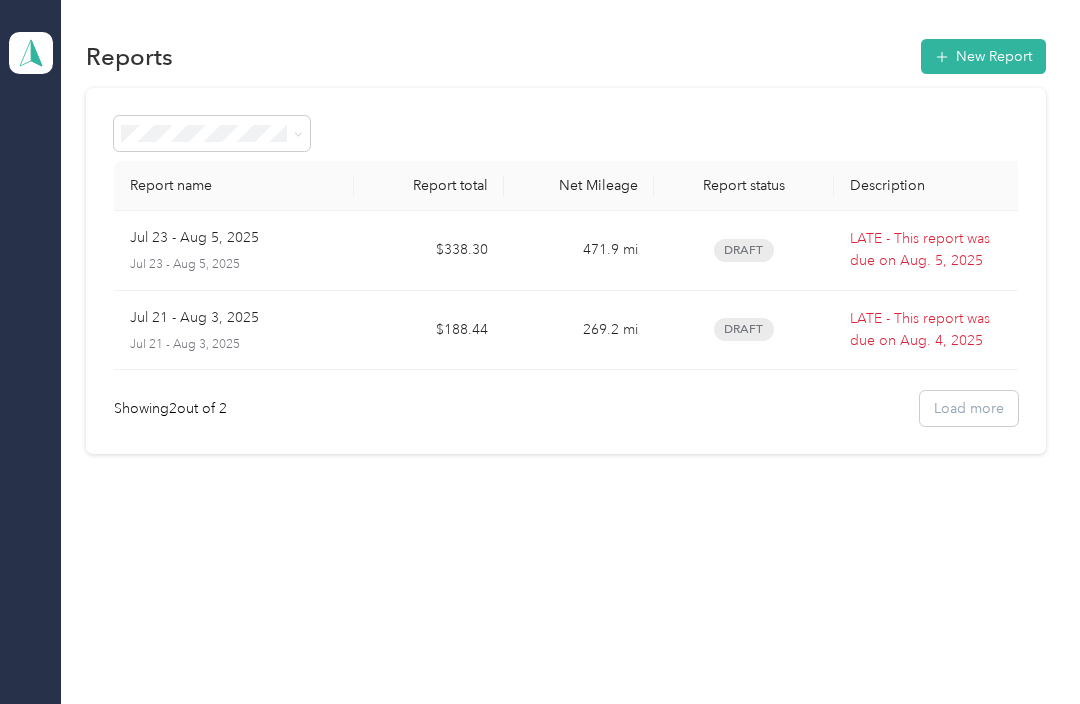 scroll, scrollTop: 66, scrollLeft: 0, axis: vertical 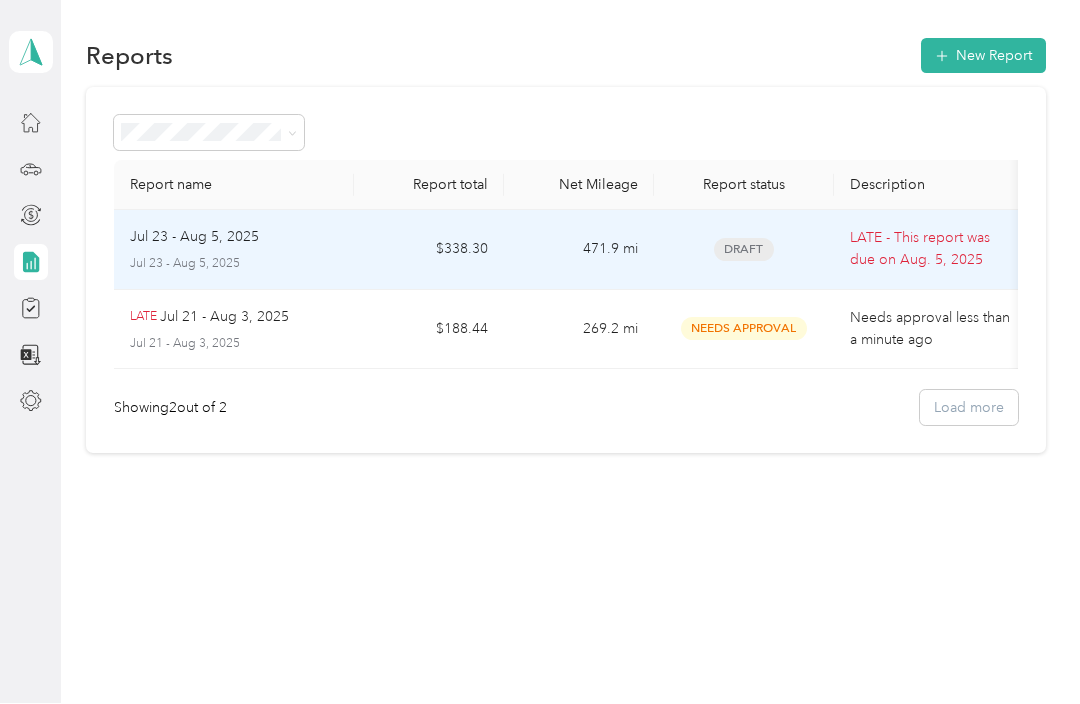 click on "Draft" at bounding box center [744, 251] 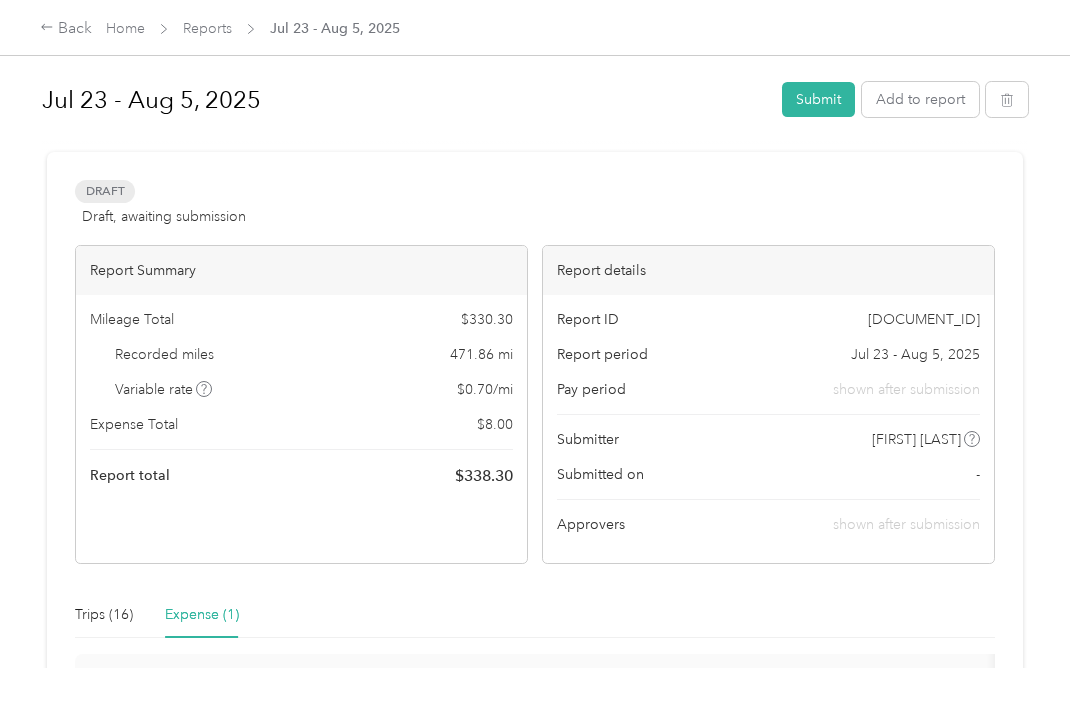 scroll, scrollTop: 0, scrollLeft: 0, axis: both 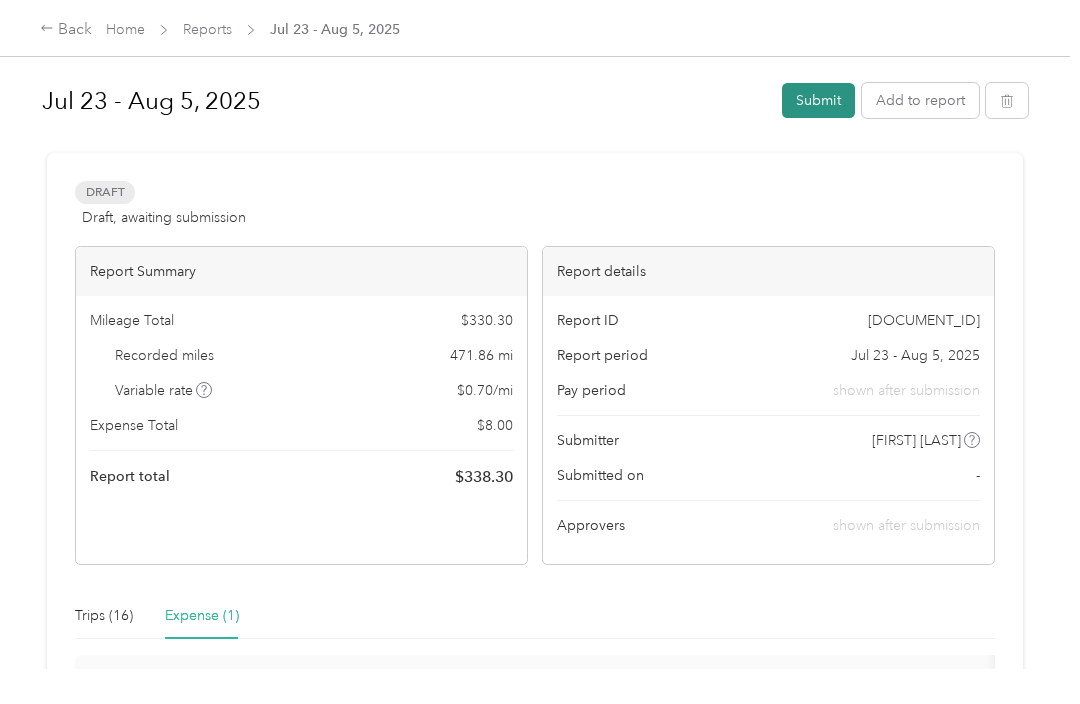 click on "Submit" at bounding box center (818, 100) 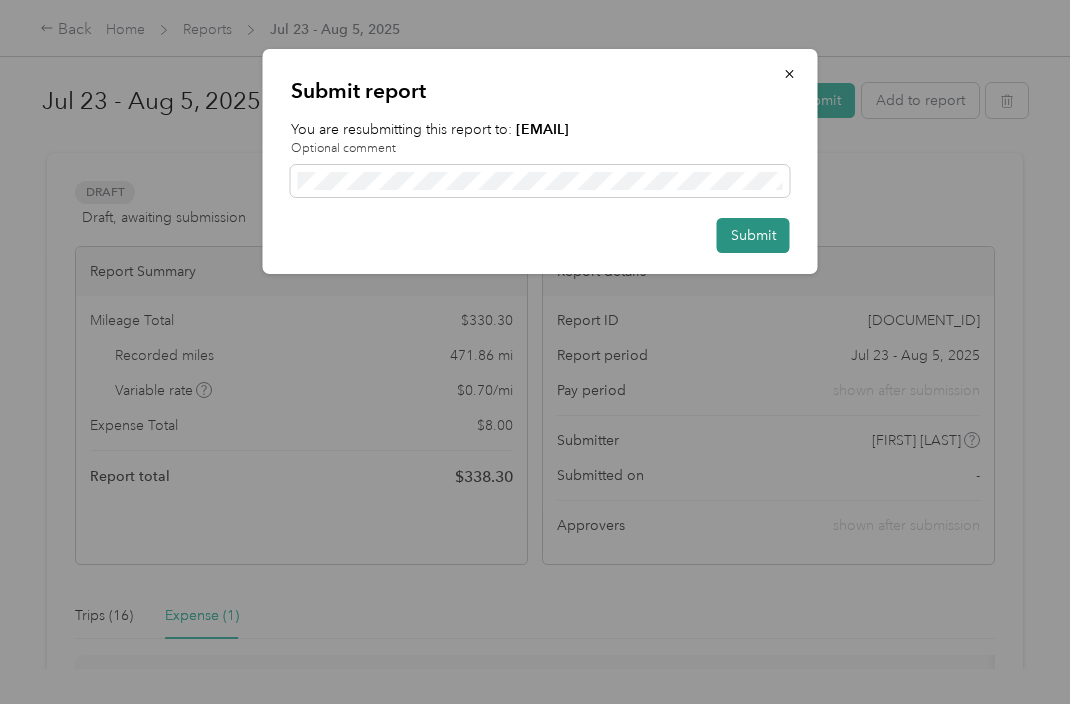 click on "Submit" at bounding box center (753, 235) 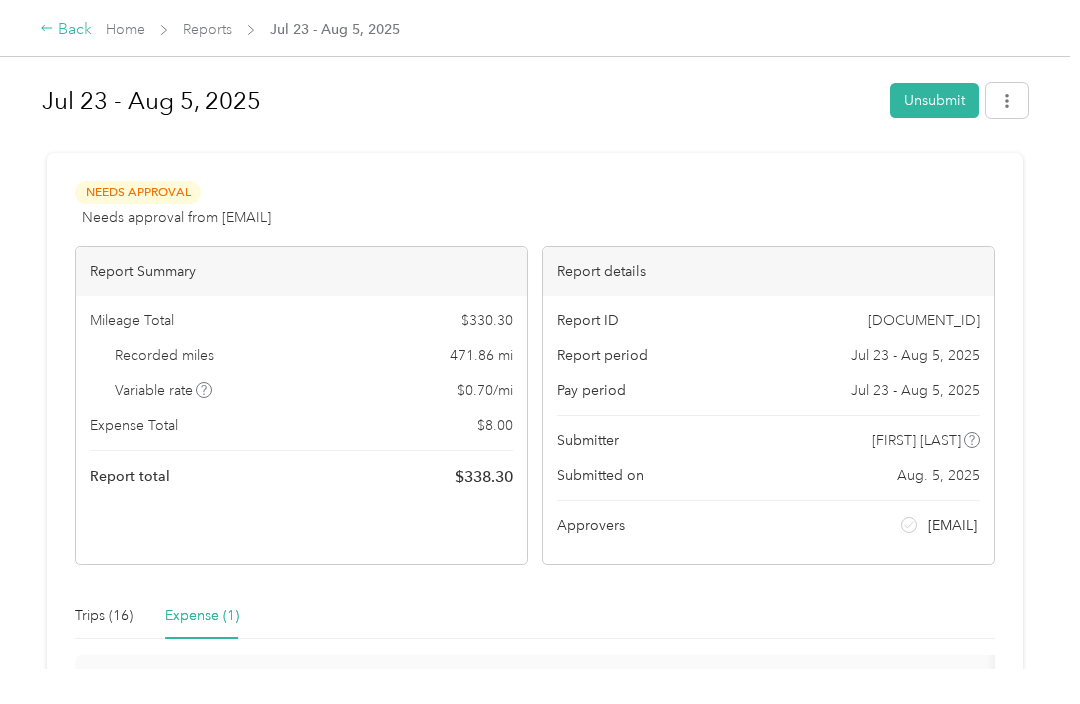 click on "Back" at bounding box center [66, 30] 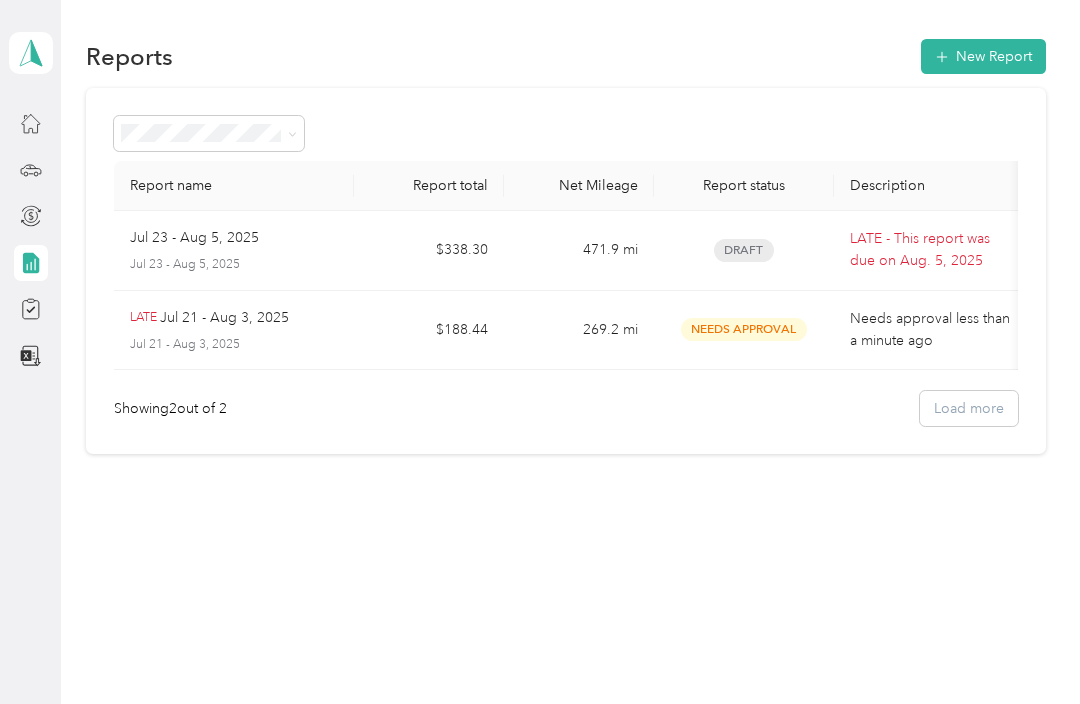 scroll, scrollTop: 66, scrollLeft: 0, axis: vertical 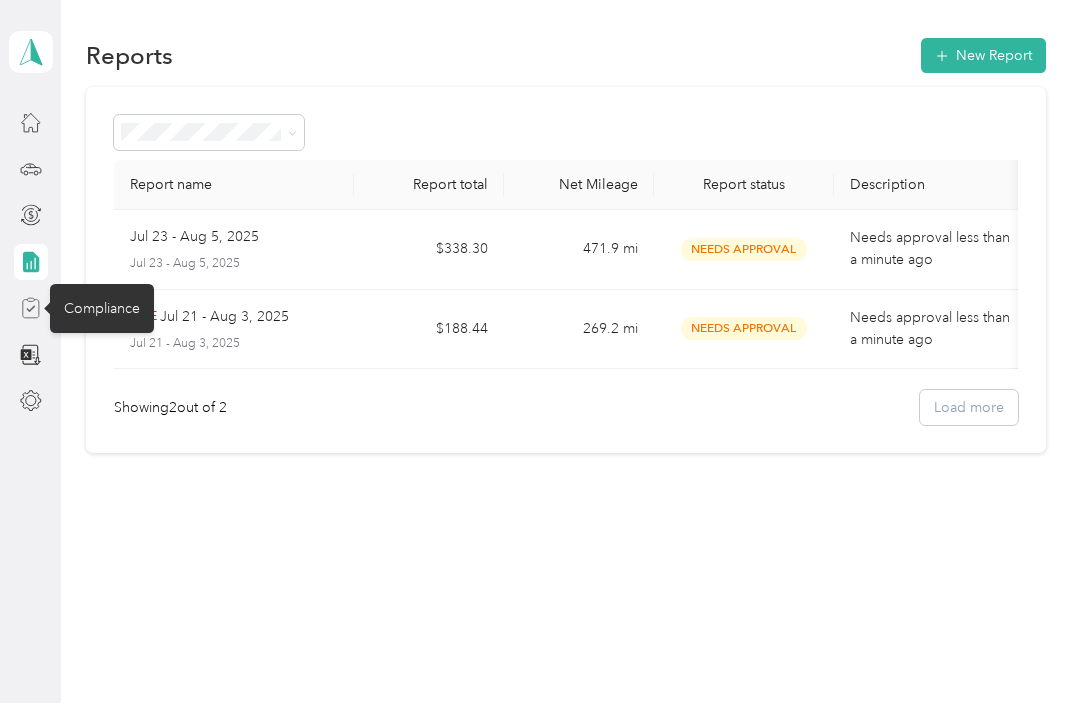 click 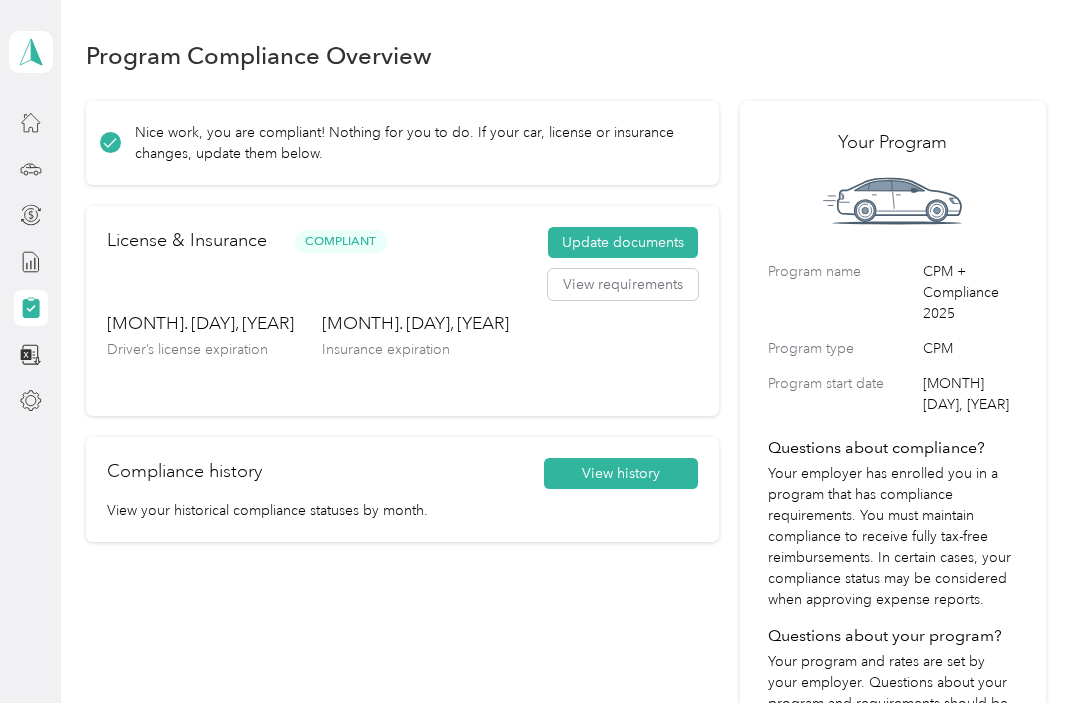 scroll, scrollTop: 0, scrollLeft: 0, axis: both 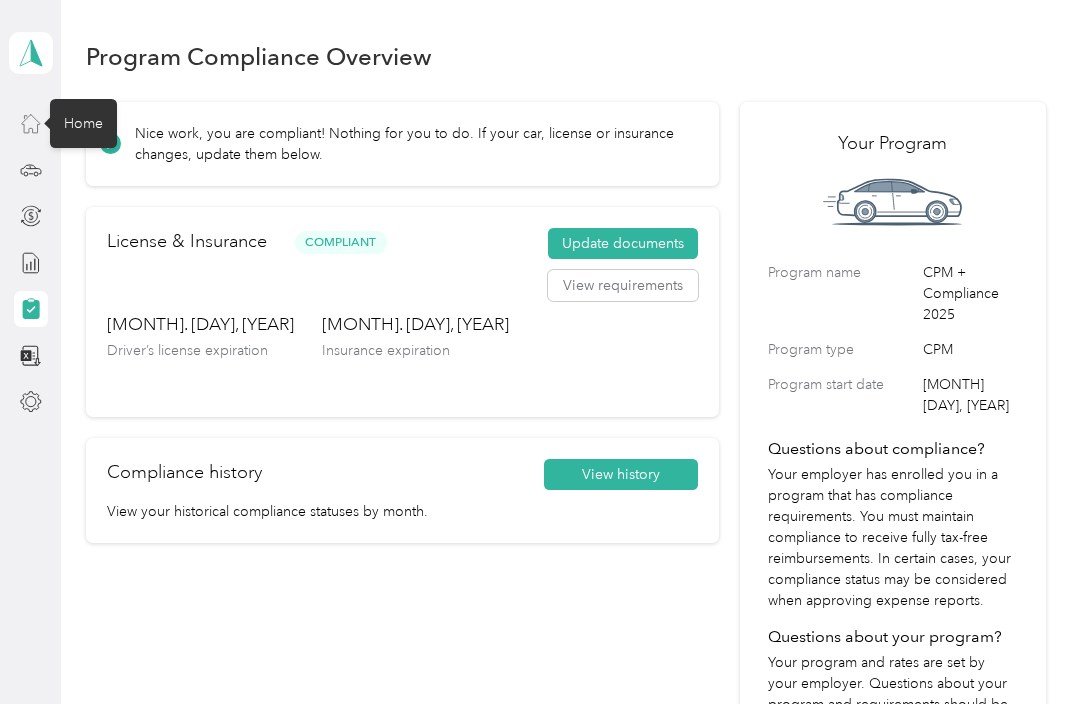 click 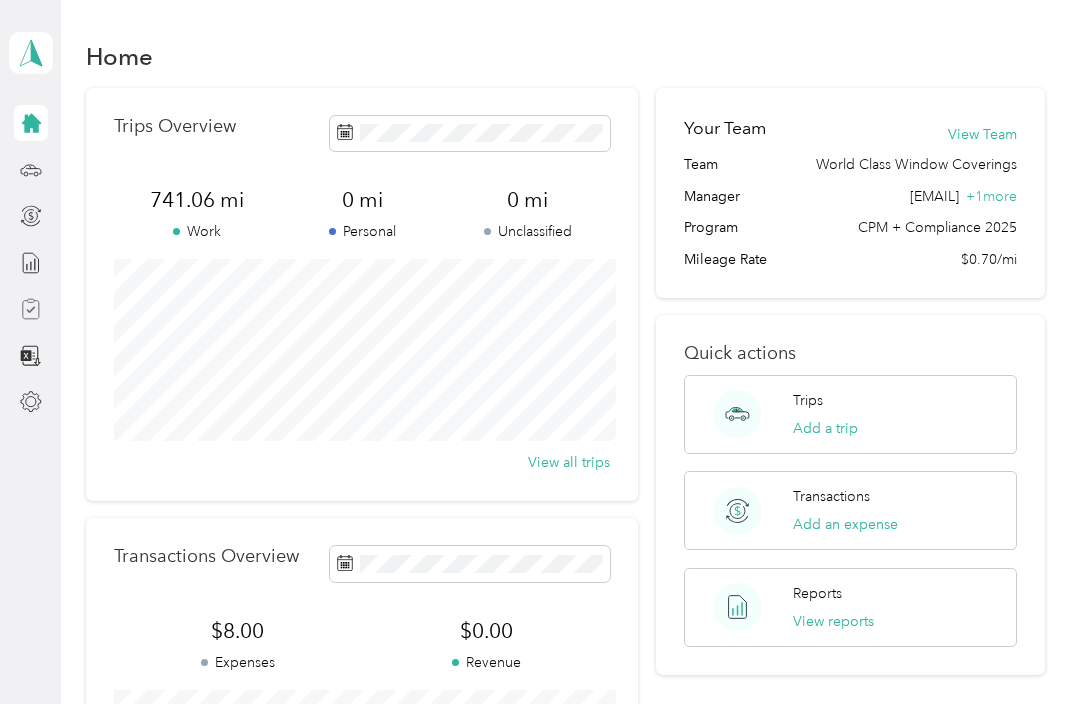 scroll, scrollTop: 0, scrollLeft: 0, axis: both 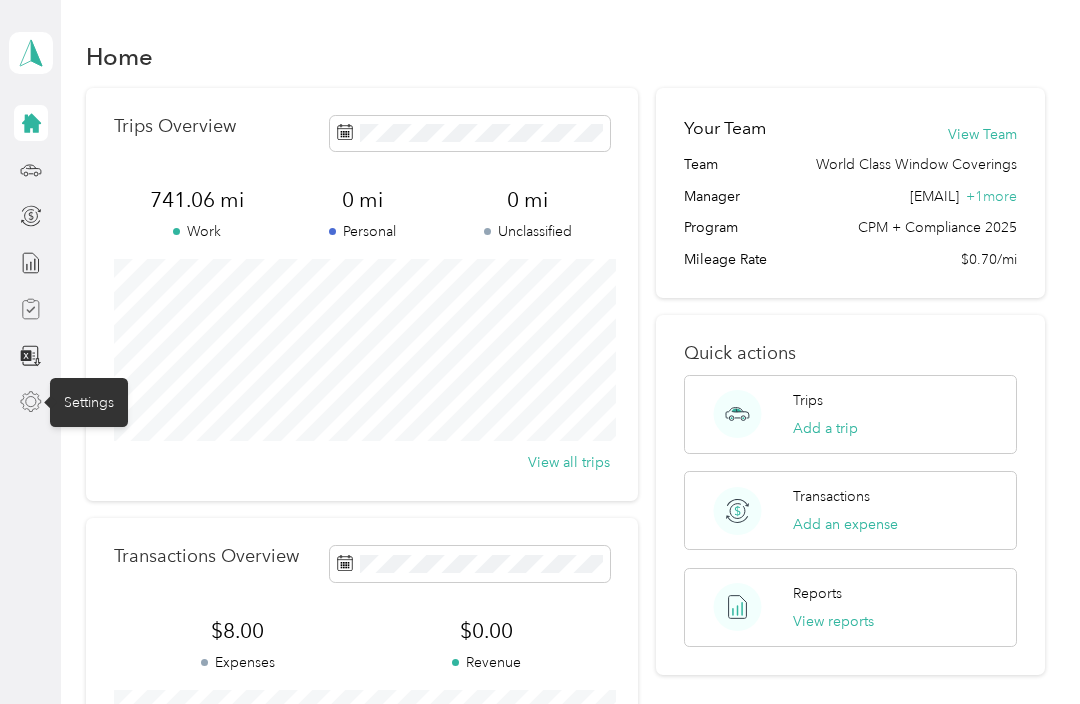 click 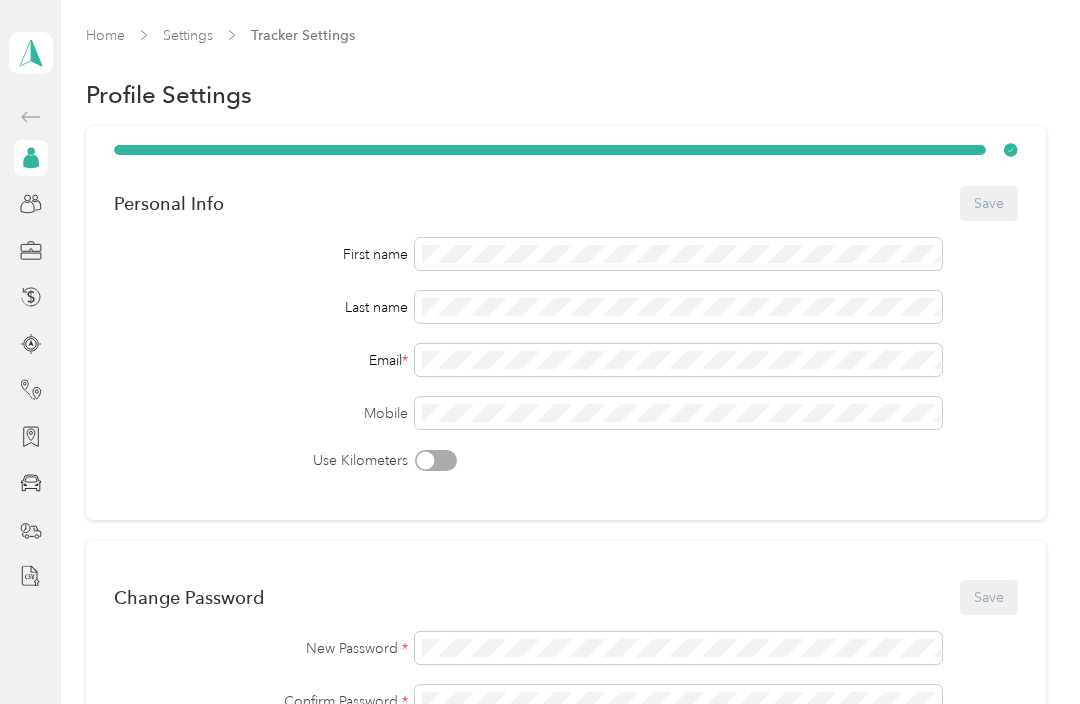 scroll, scrollTop: 0, scrollLeft: 0, axis: both 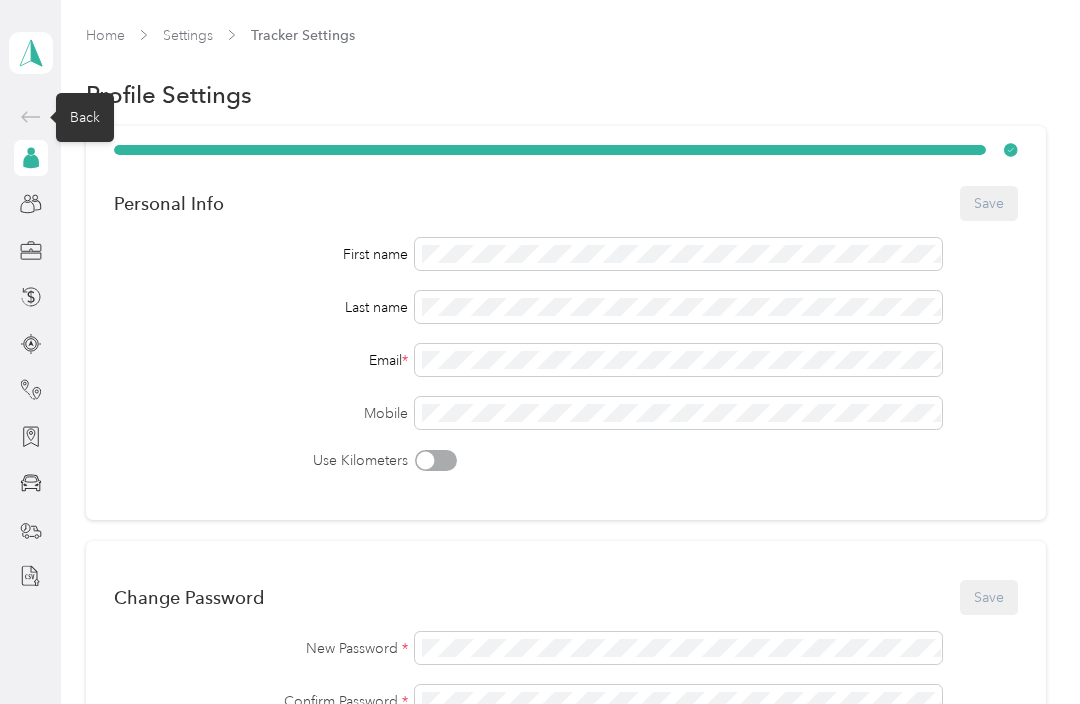 click 